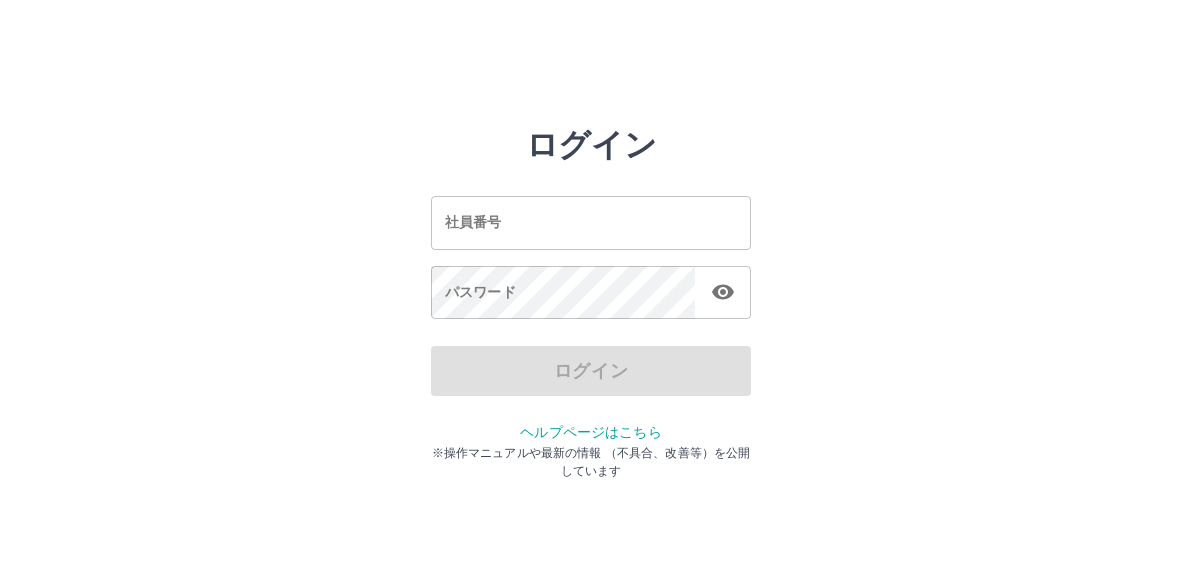 scroll, scrollTop: 0, scrollLeft: 0, axis: both 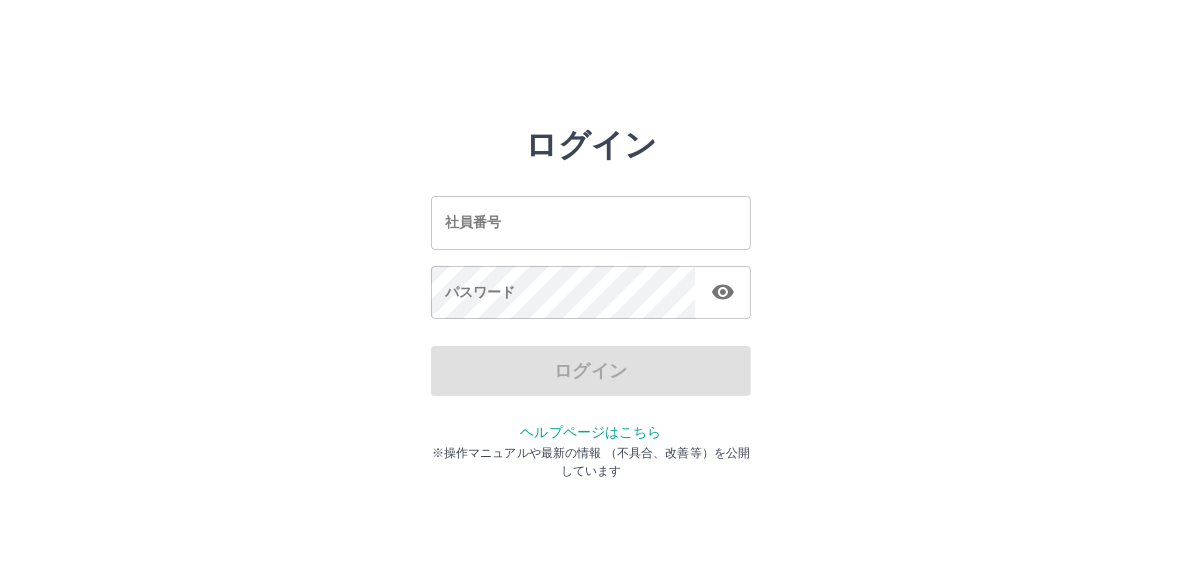 click on "社員番号" at bounding box center [591, 222] 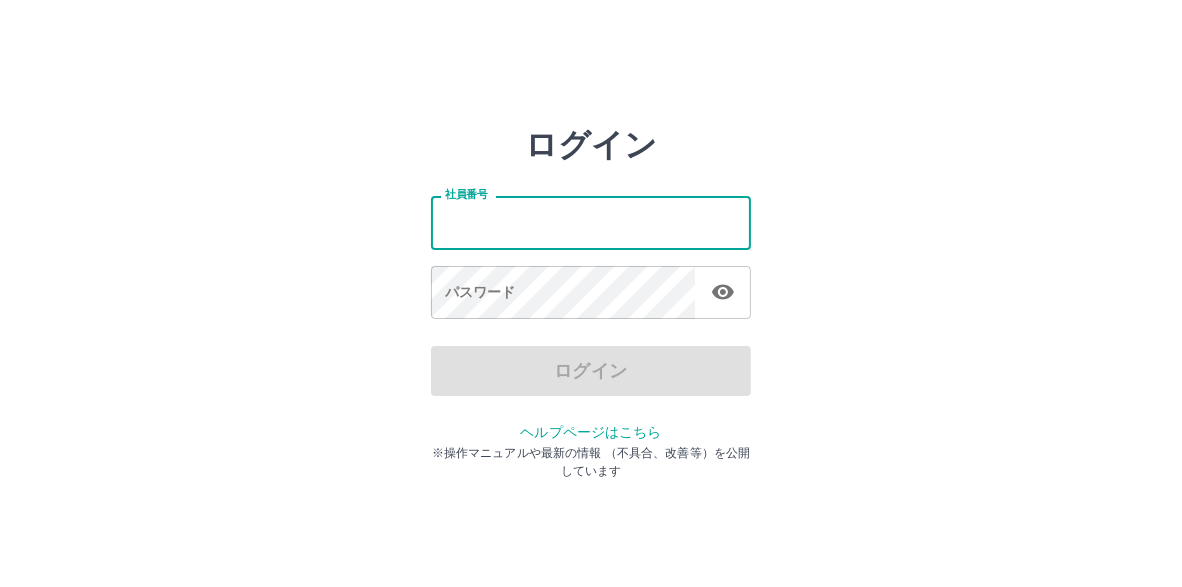 type on "*******" 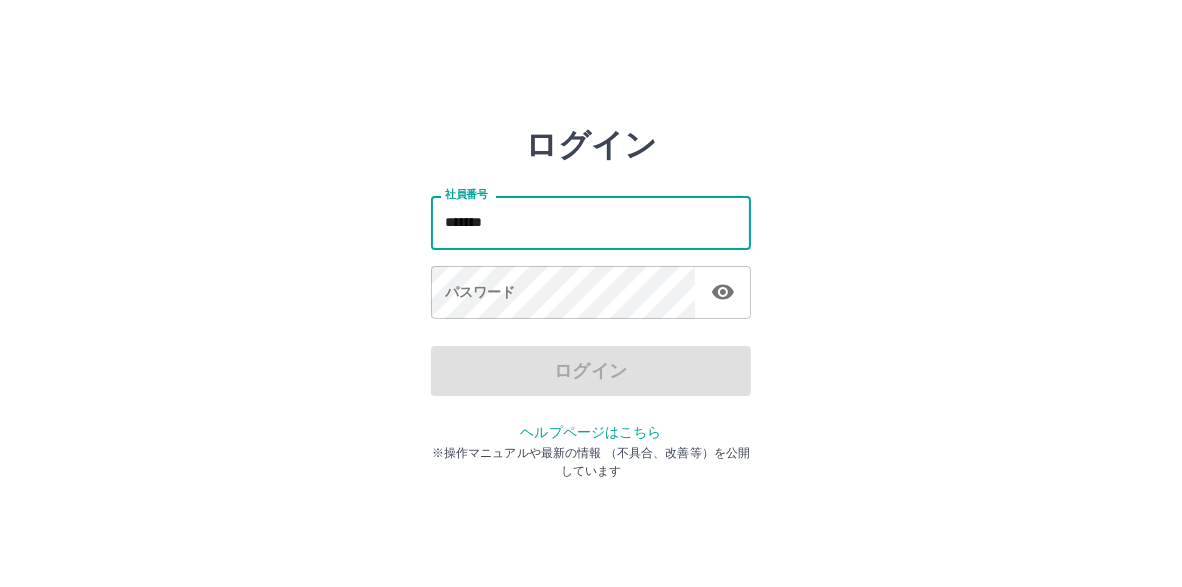 drag, startPoint x: 520, startPoint y: 219, endPoint x: 438, endPoint y: 212, distance: 82.29824 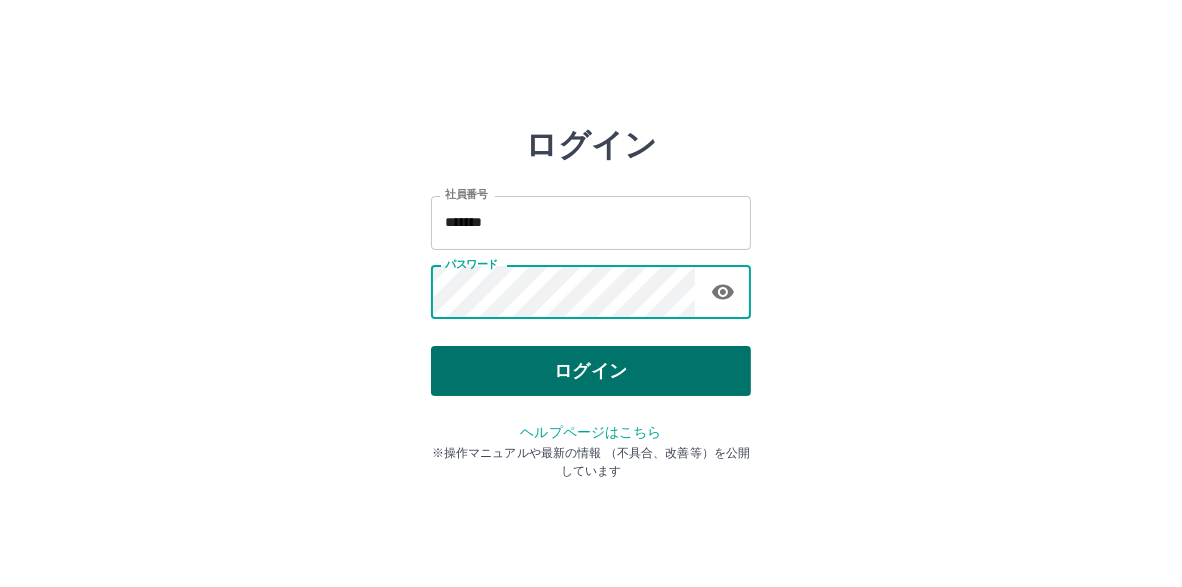 click on "ログイン" at bounding box center [591, 371] 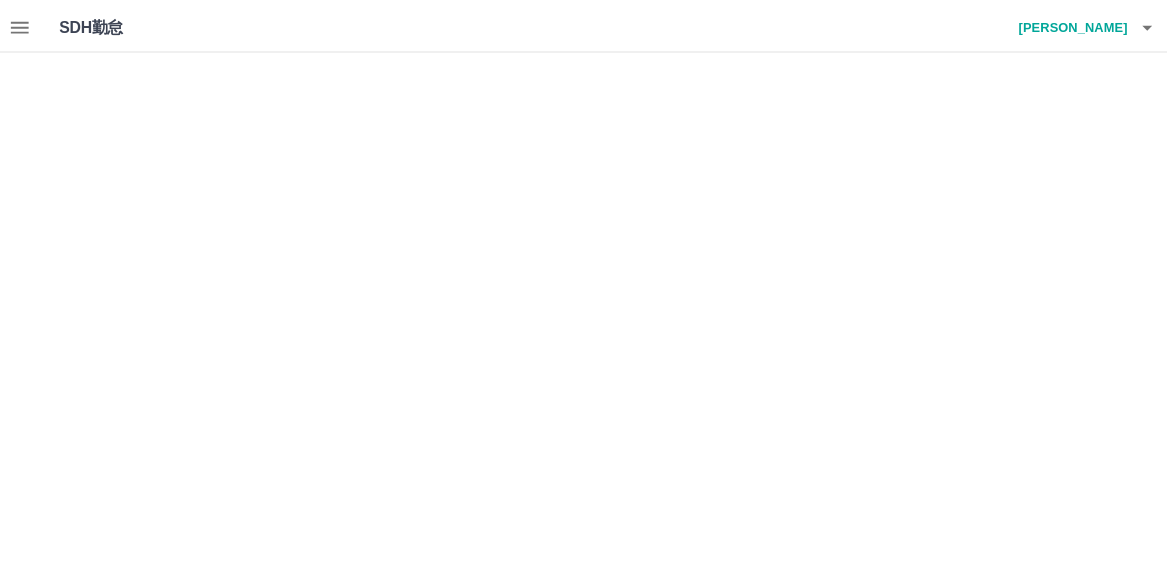 scroll, scrollTop: 0, scrollLeft: 0, axis: both 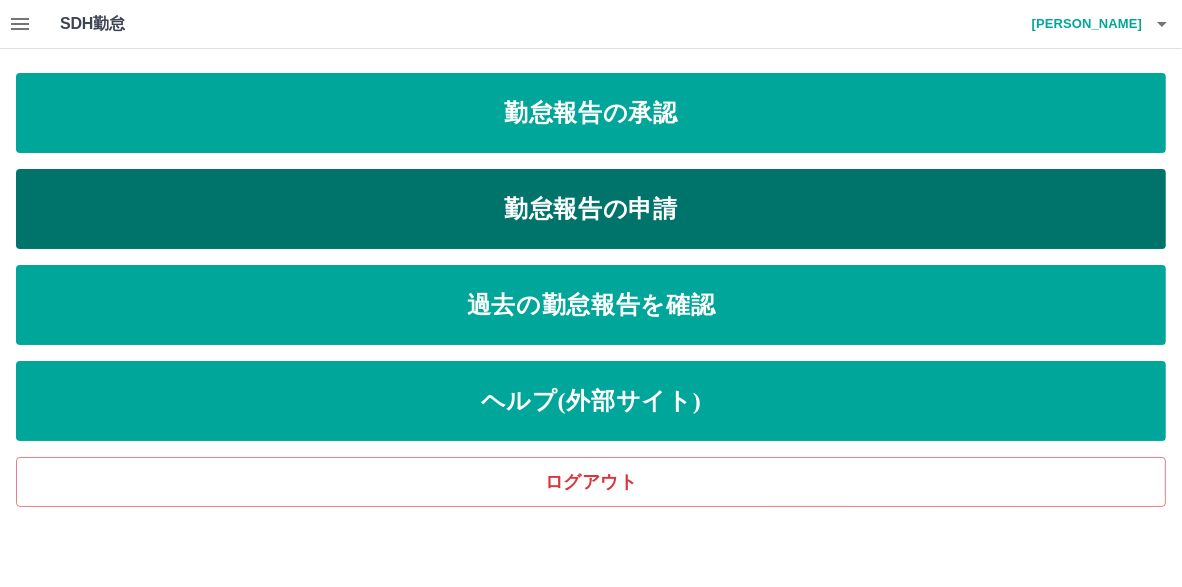 click on "勤怠報告の申請" at bounding box center (591, 209) 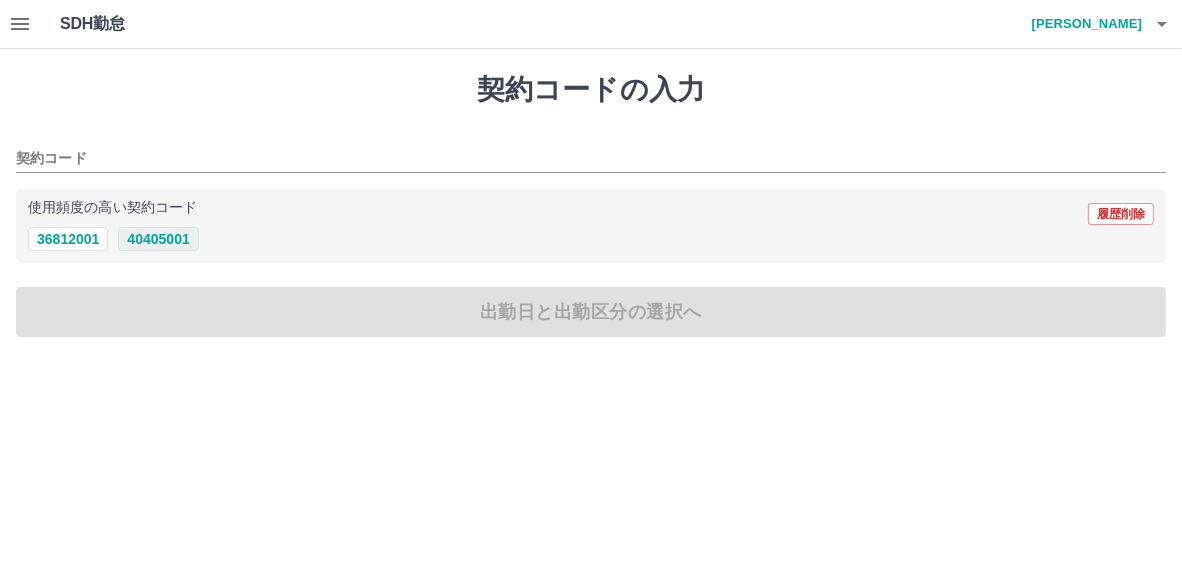 click on "40405001" at bounding box center (158, 239) 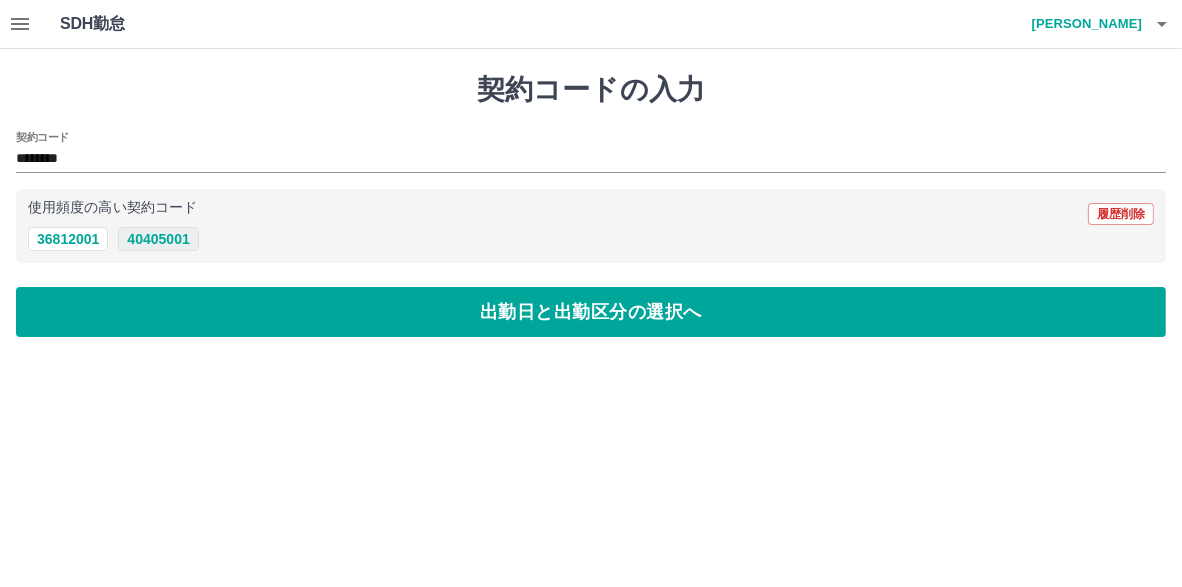 type on "********" 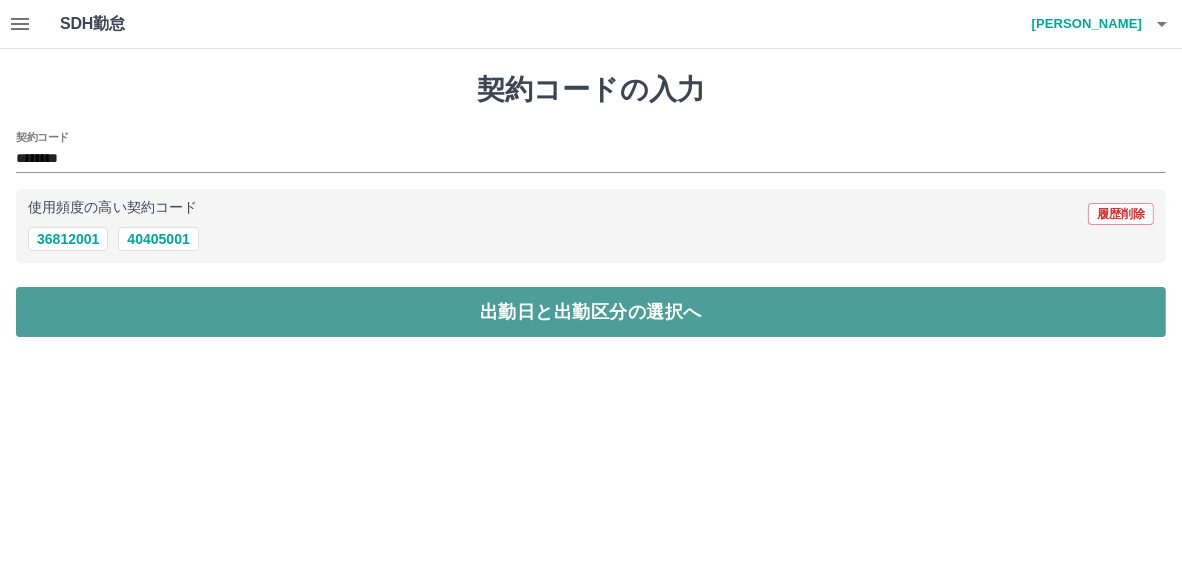 click on "出勤日と出勤区分の選択へ" at bounding box center [591, 312] 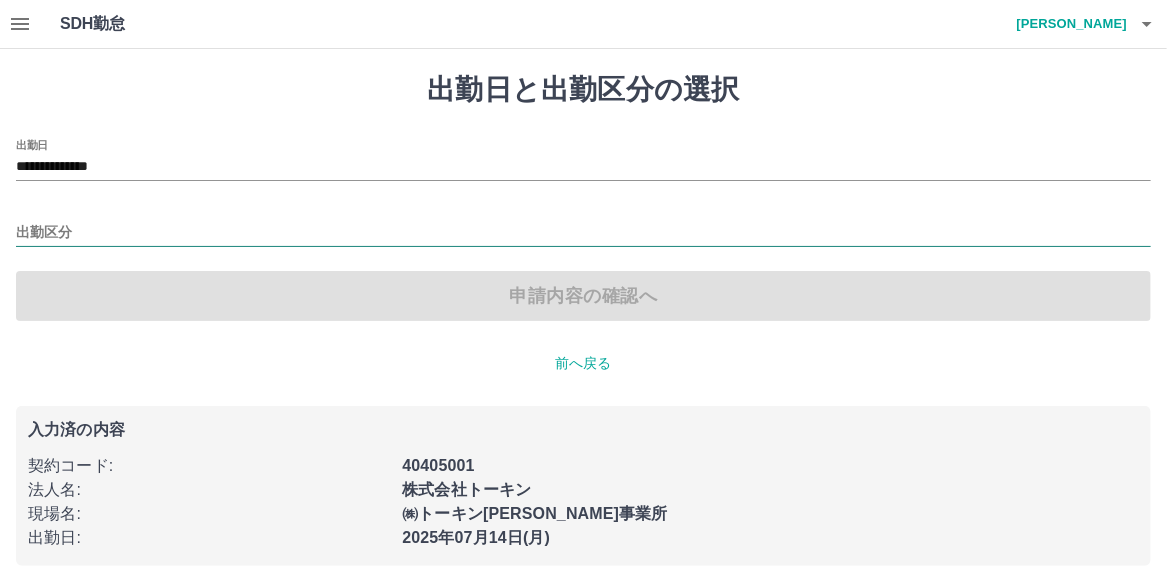 click on "出勤区分" at bounding box center (583, 233) 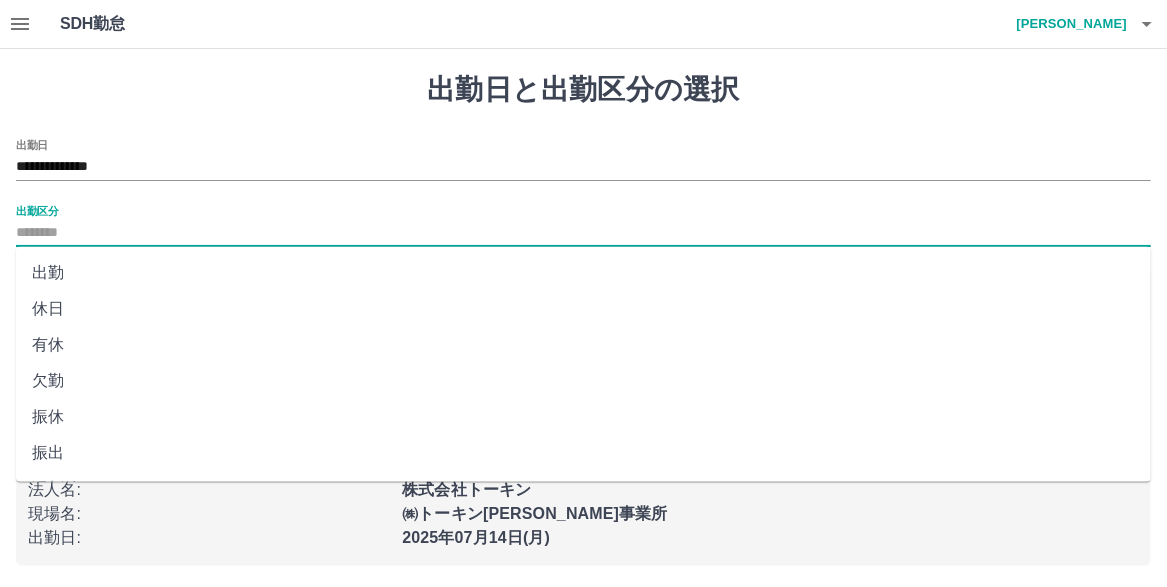 click on "出勤" at bounding box center [583, 273] 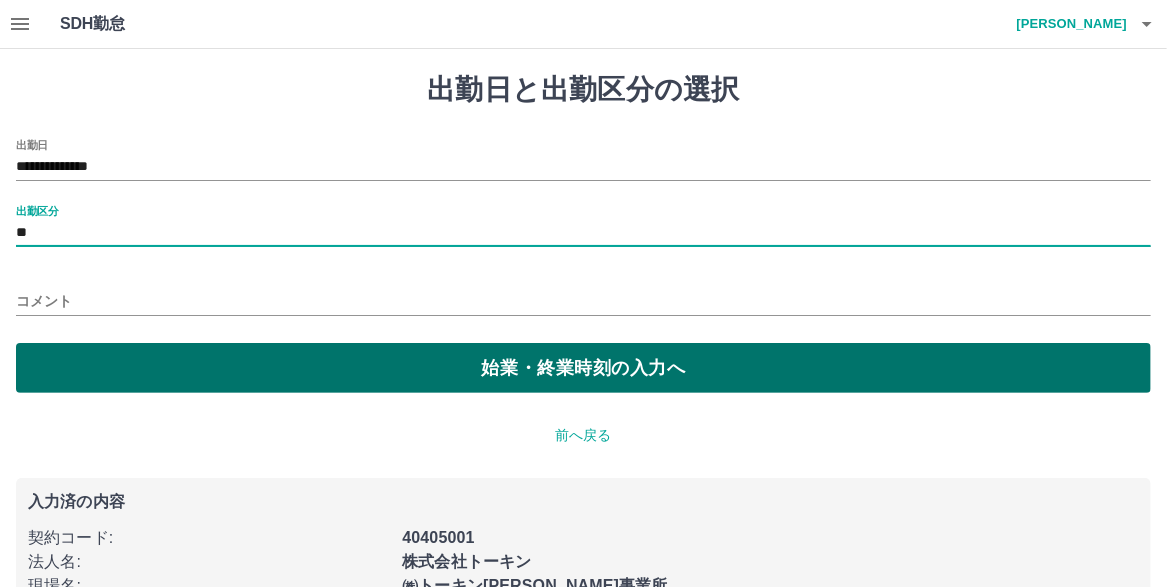click on "始業・終業時刻の入力へ" at bounding box center (583, 368) 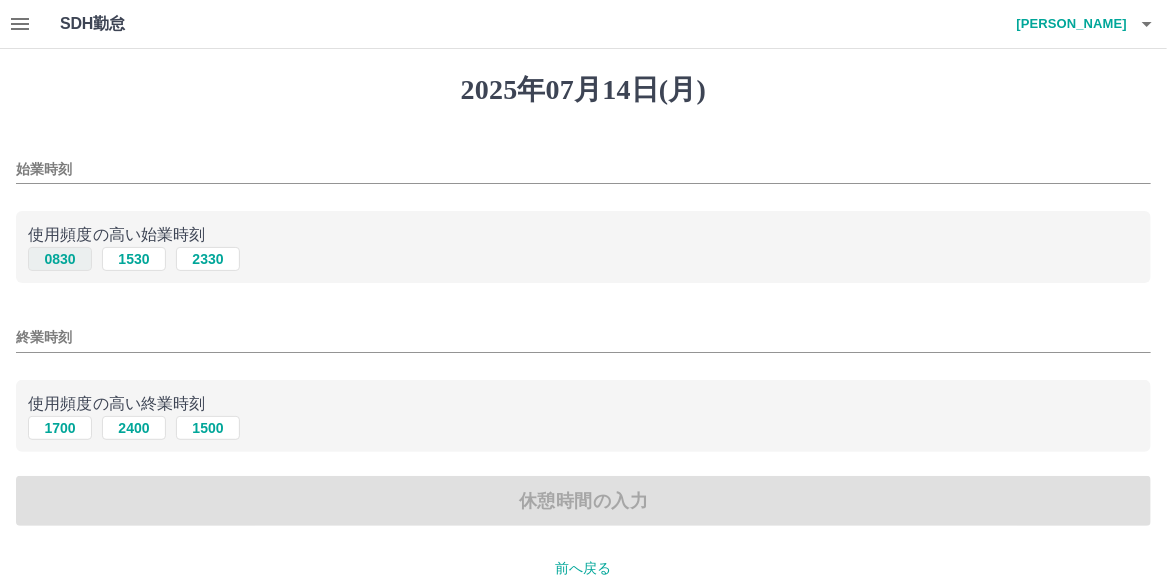 click on "0830" at bounding box center [60, 259] 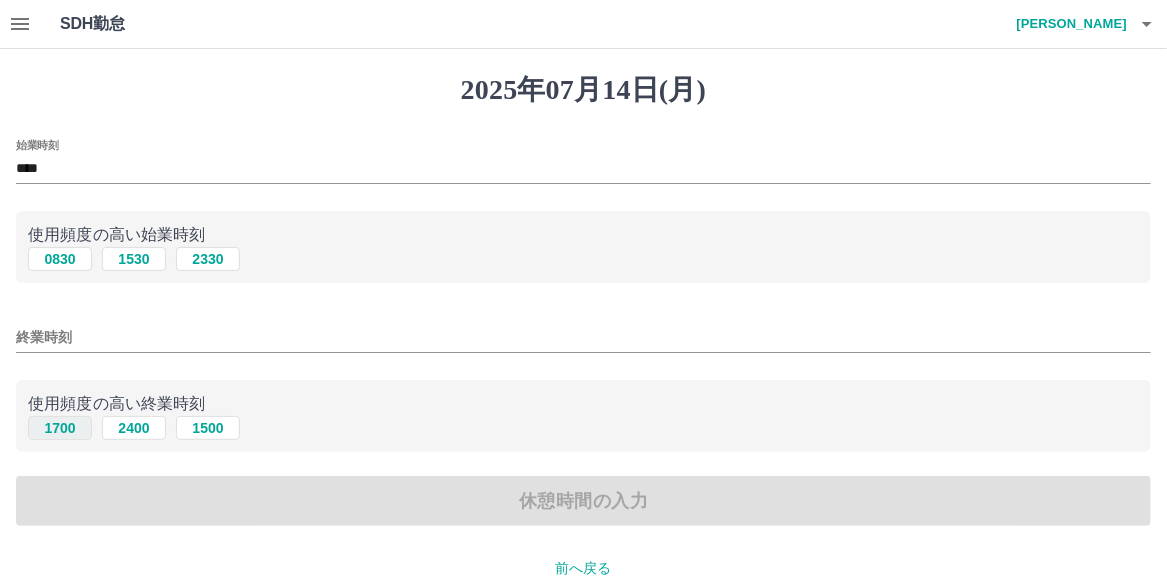 click on "1700" at bounding box center (60, 428) 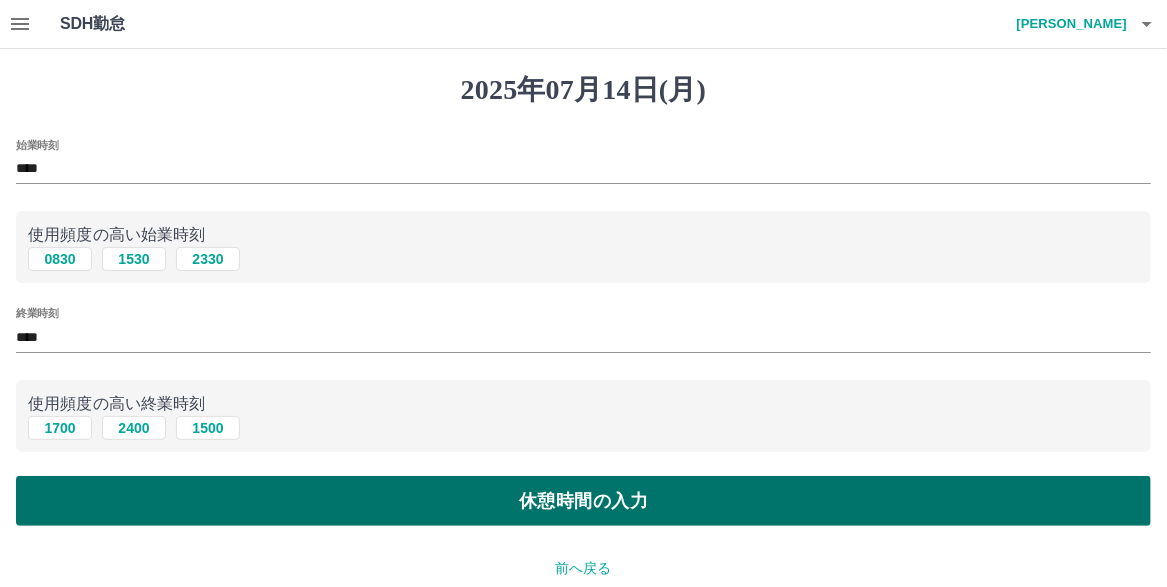 click on "休憩時間の入力" at bounding box center (583, 501) 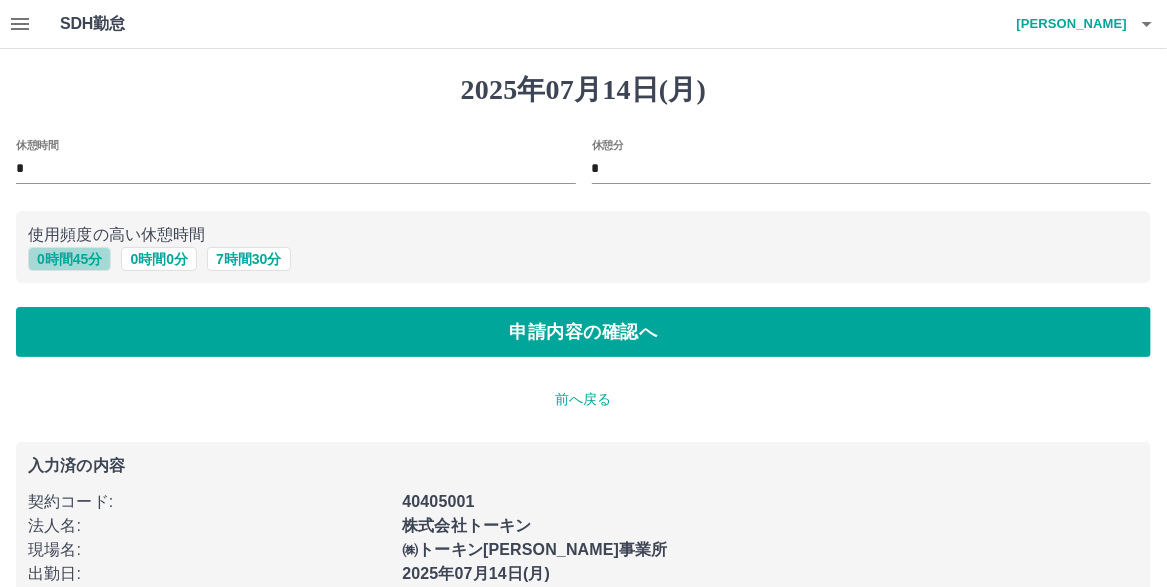 click on "0 時間 45 分" at bounding box center [69, 259] 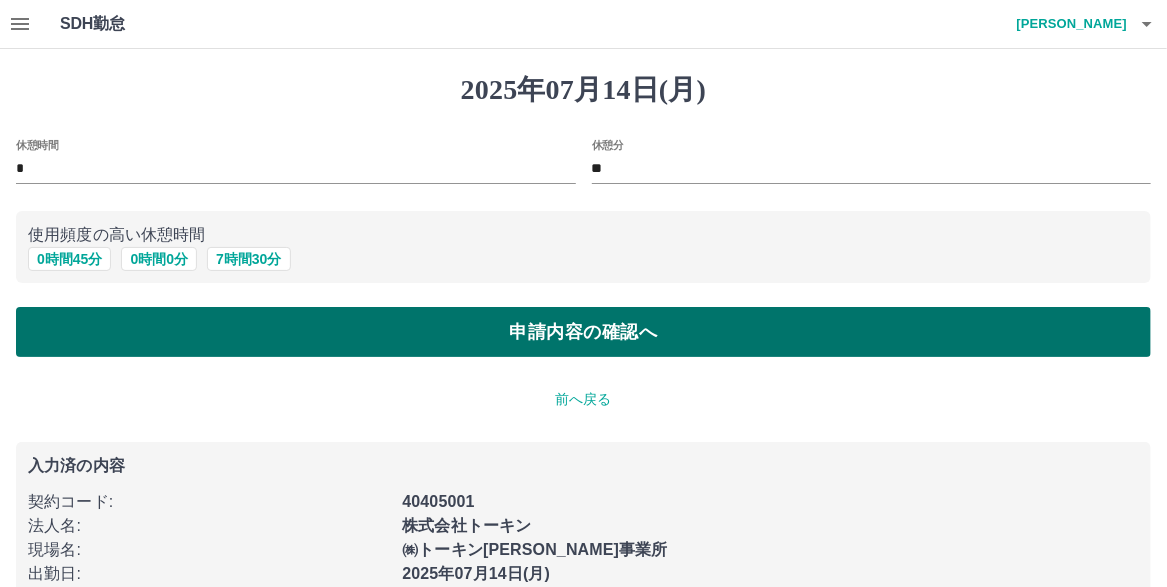 click on "申請内容の確認へ" at bounding box center (583, 332) 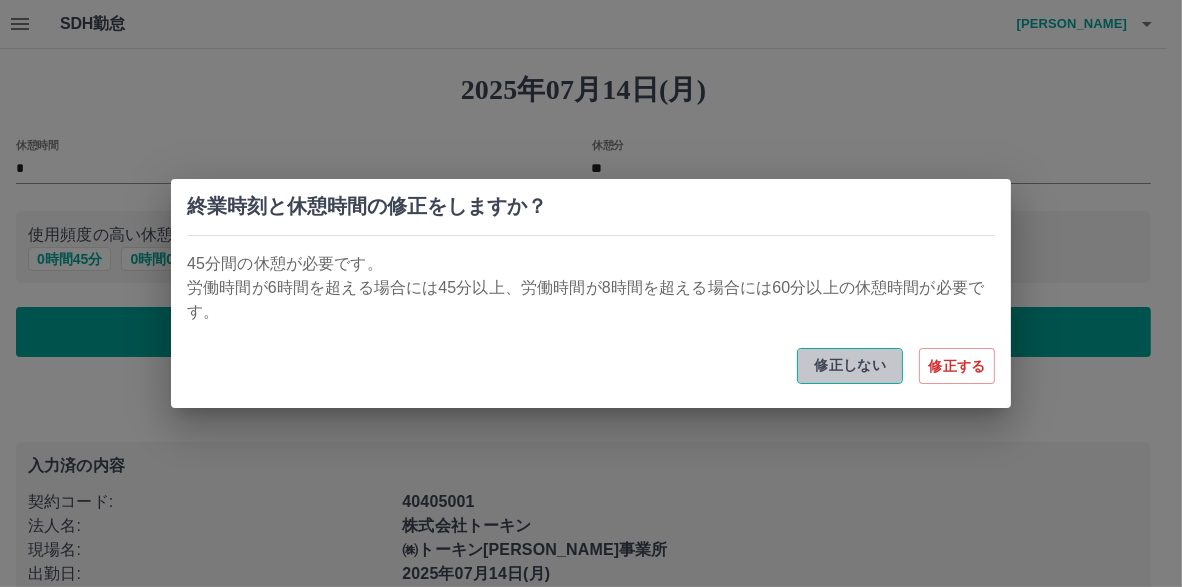 click on "修正しない" at bounding box center (850, 366) 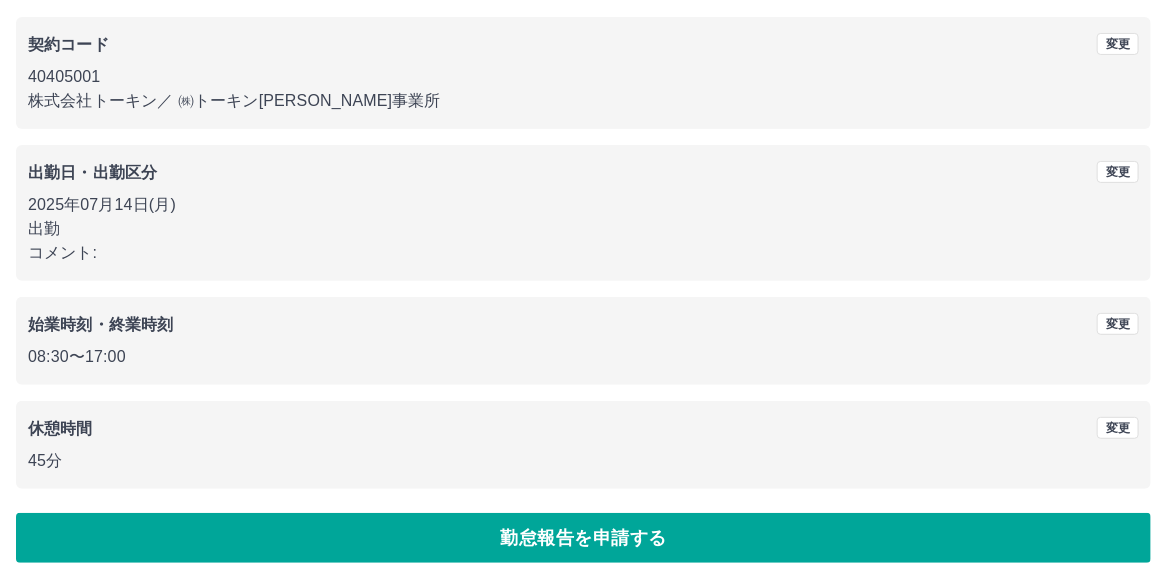 scroll, scrollTop: 233, scrollLeft: 0, axis: vertical 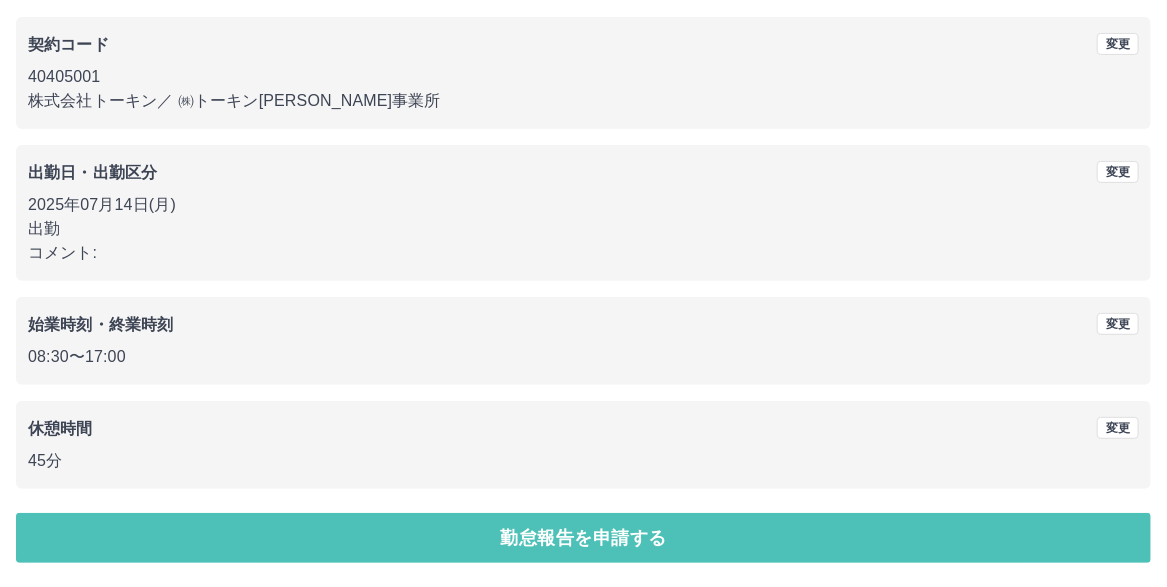 click on "勤怠報告を申請する" at bounding box center [583, 538] 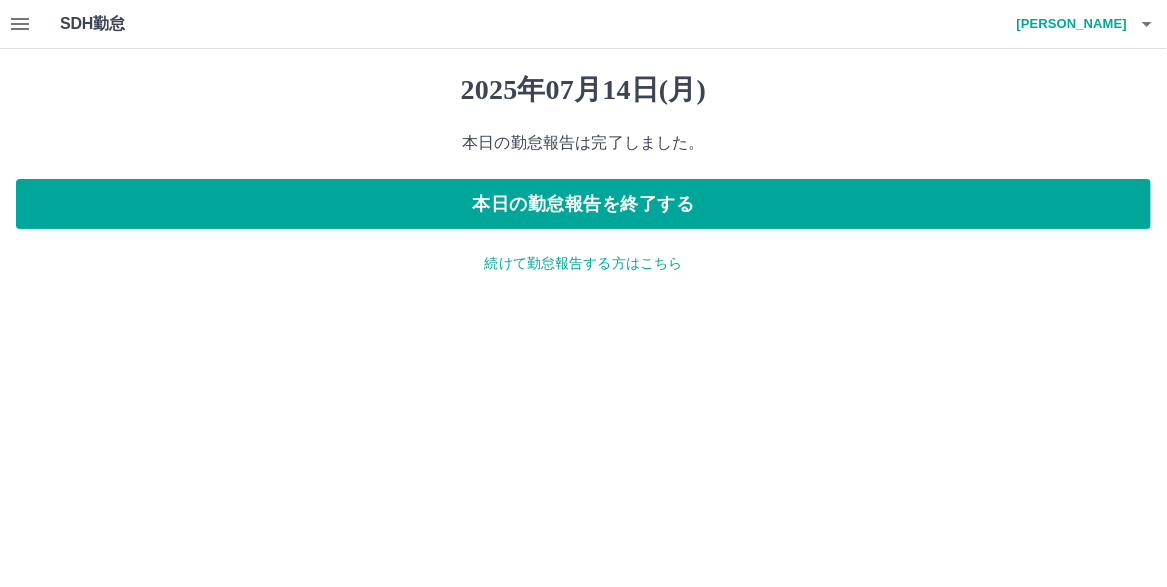 scroll, scrollTop: 0, scrollLeft: 0, axis: both 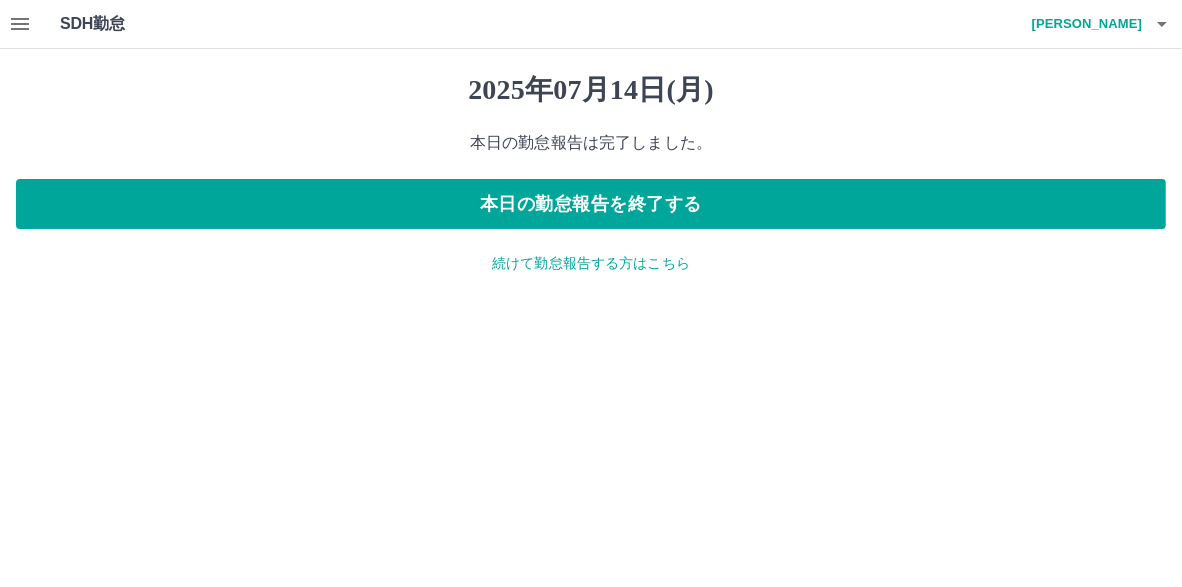 click on "続けて勤怠報告する方はこちら" at bounding box center [591, 263] 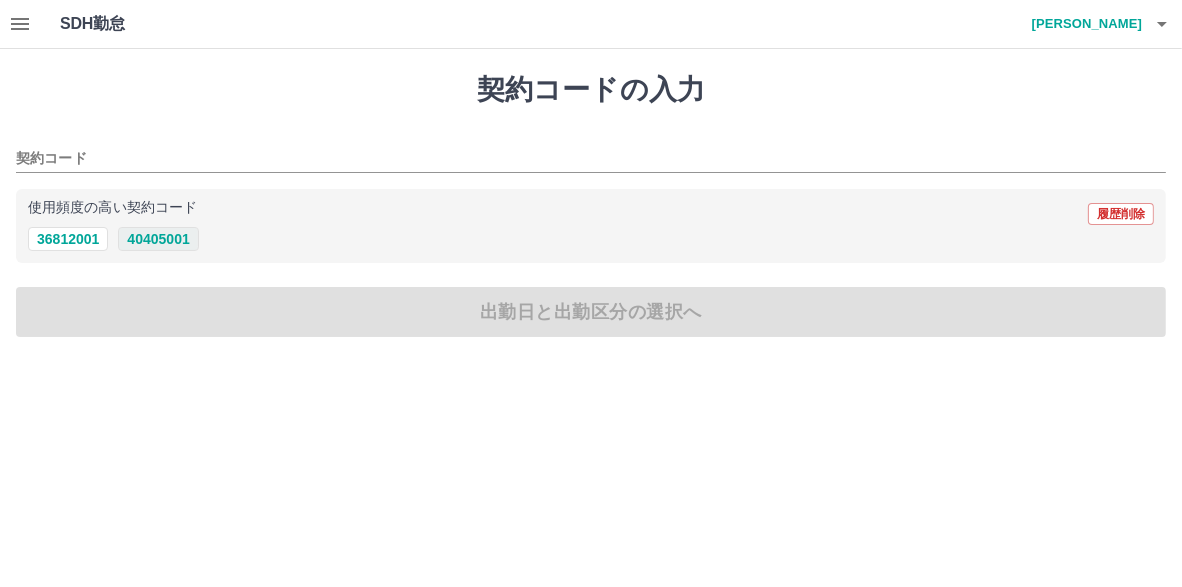 click on "40405001" at bounding box center (158, 239) 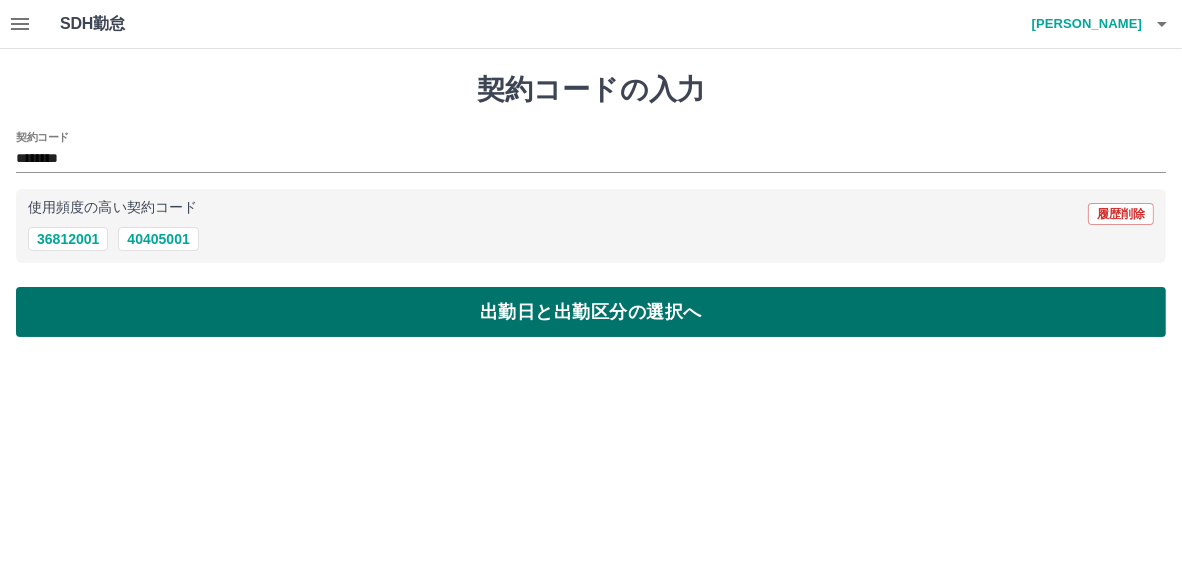 click on "出勤日と出勤区分の選択へ" at bounding box center (591, 312) 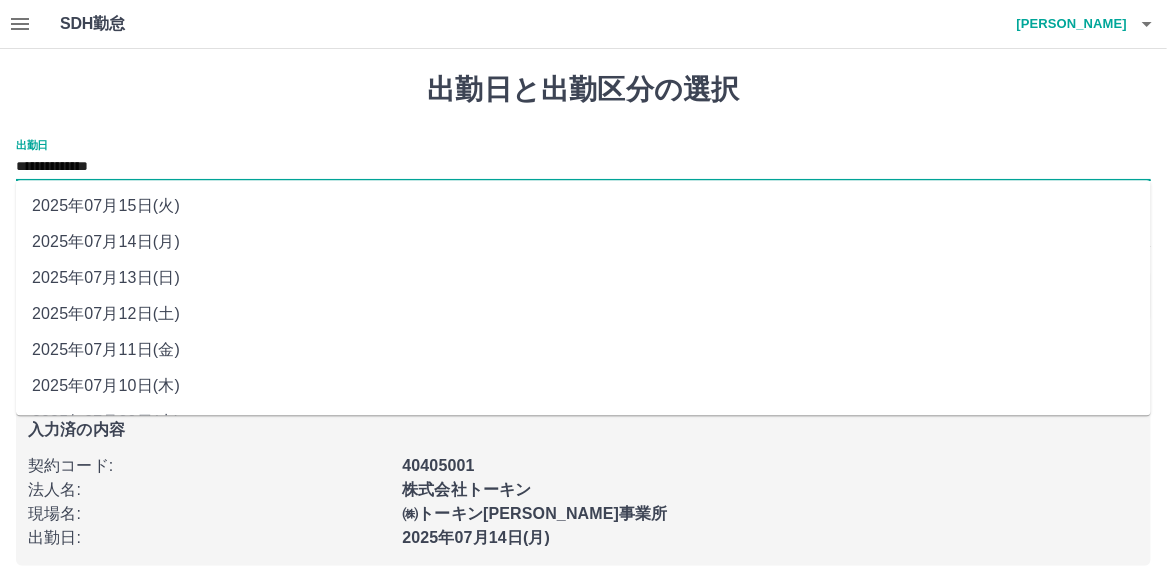 click on "**********" at bounding box center (583, 167) 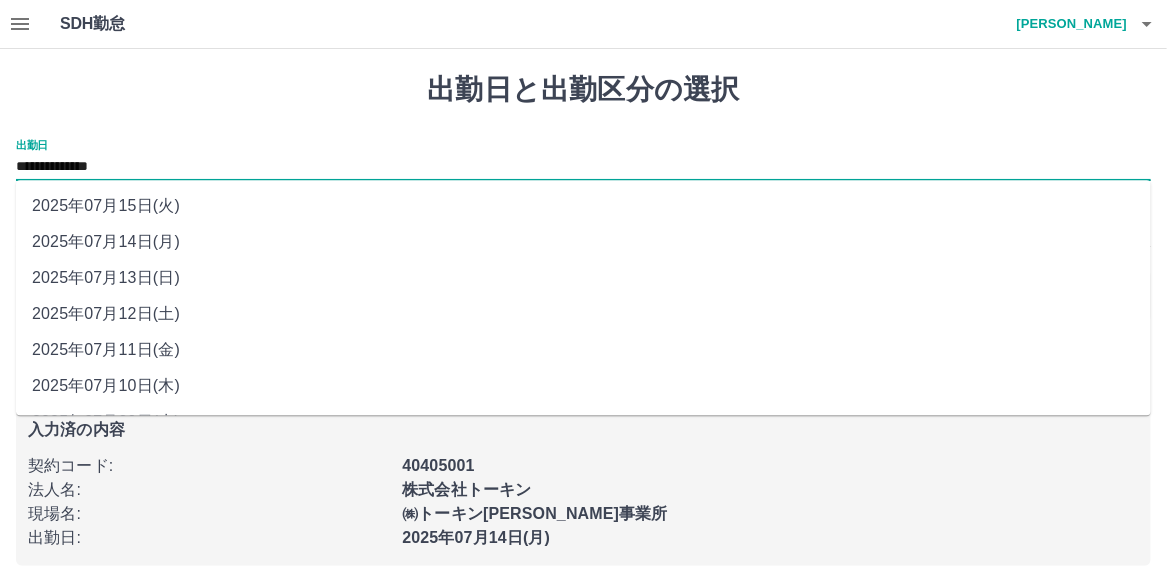 click on "2025年07月15日(火)" at bounding box center [583, 206] 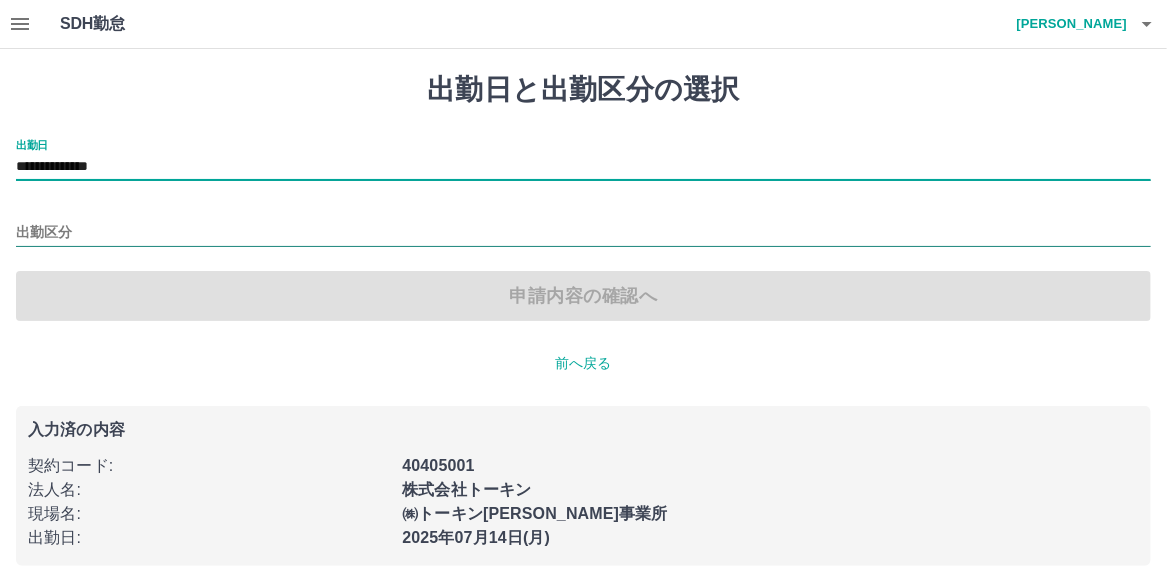 click on "出勤区分" at bounding box center [583, 233] 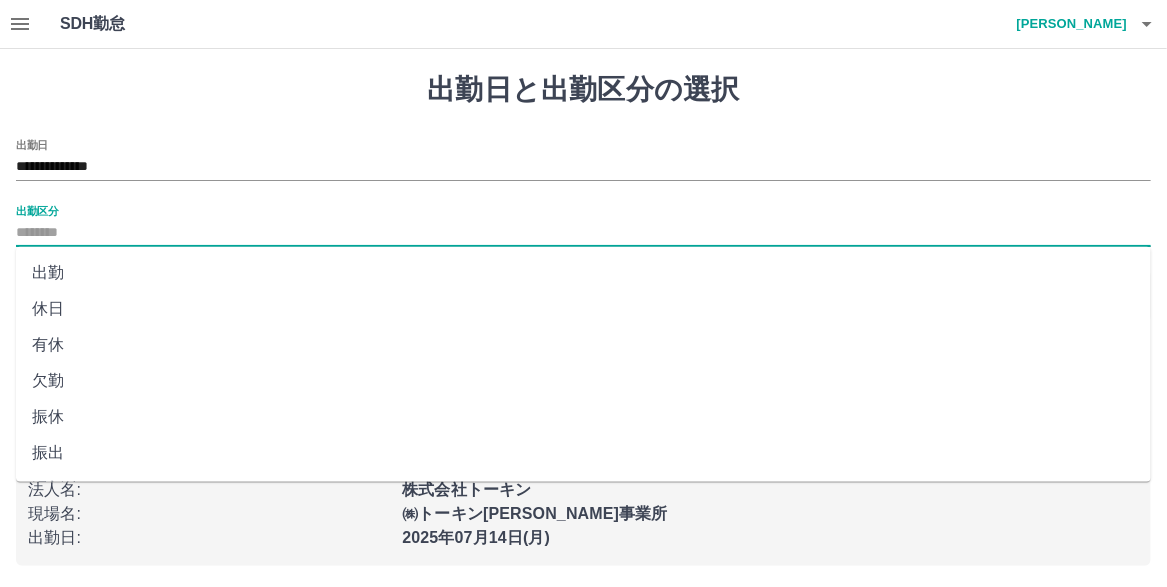 click on "出勤" at bounding box center [583, 273] 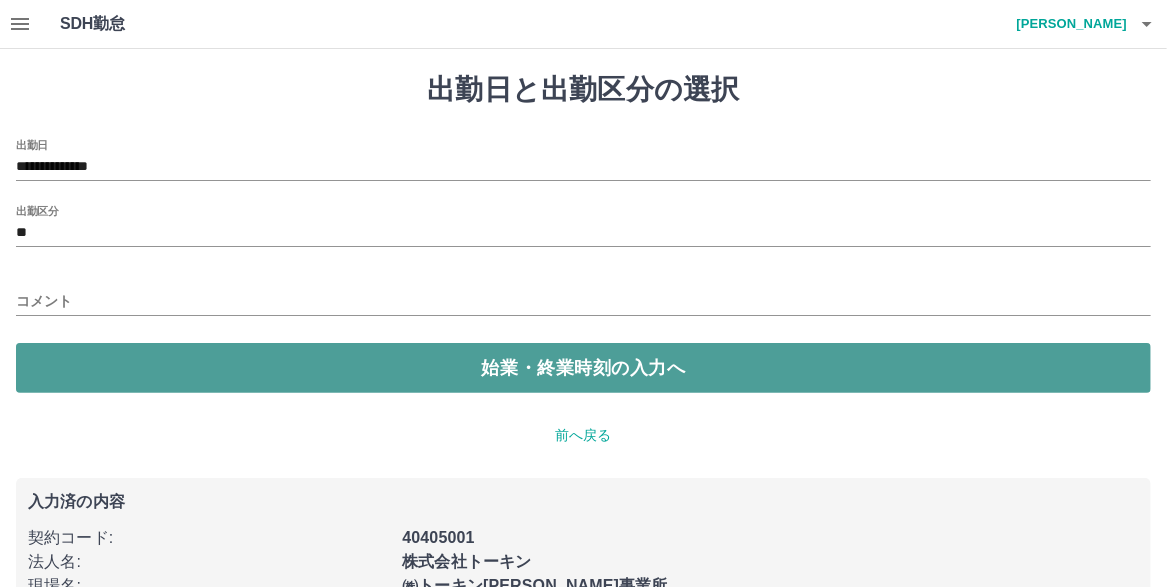 click on "始業・終業時刻の入力へ" at bounding box center [583, 368] 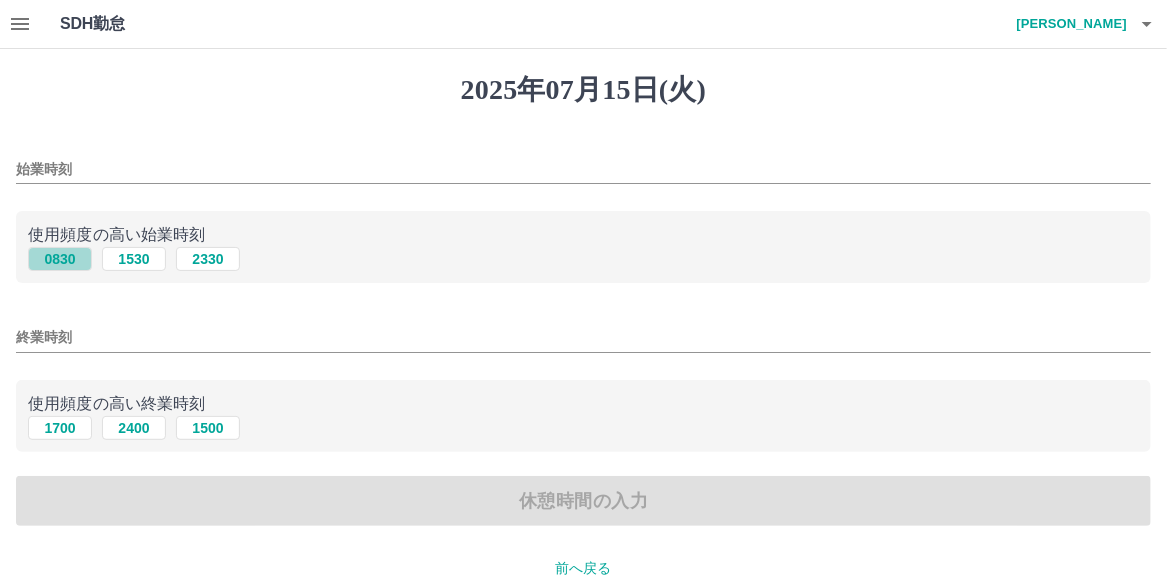 click on "0830" at bounding box center [60, 259] 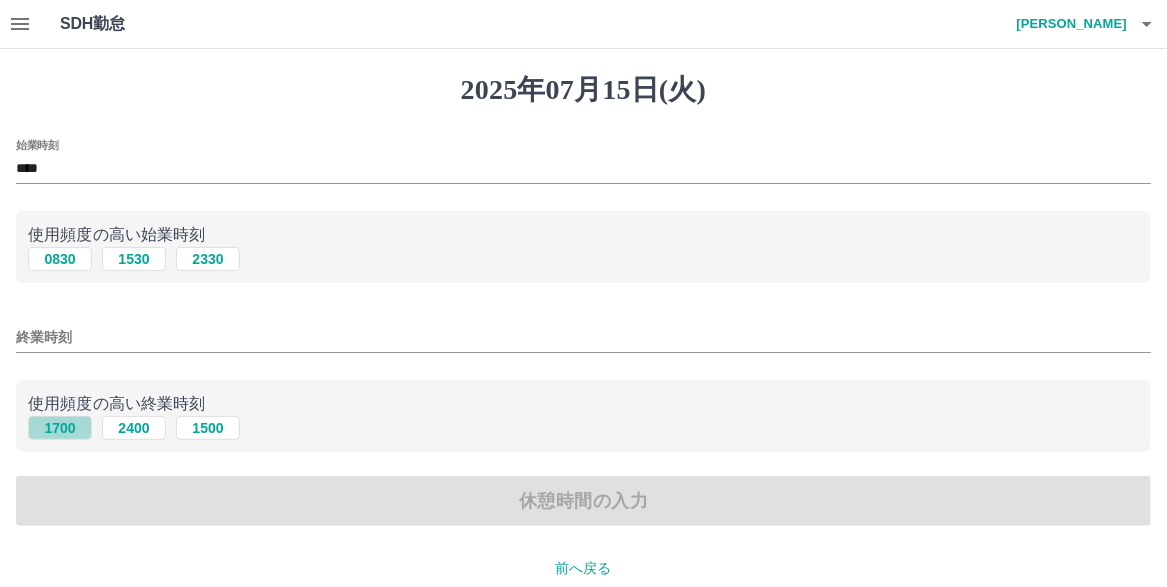 drag, startPoint x: 55, startPoint y: 442, endPoint x: 141, endPoint y: 476, distance: 92.47703 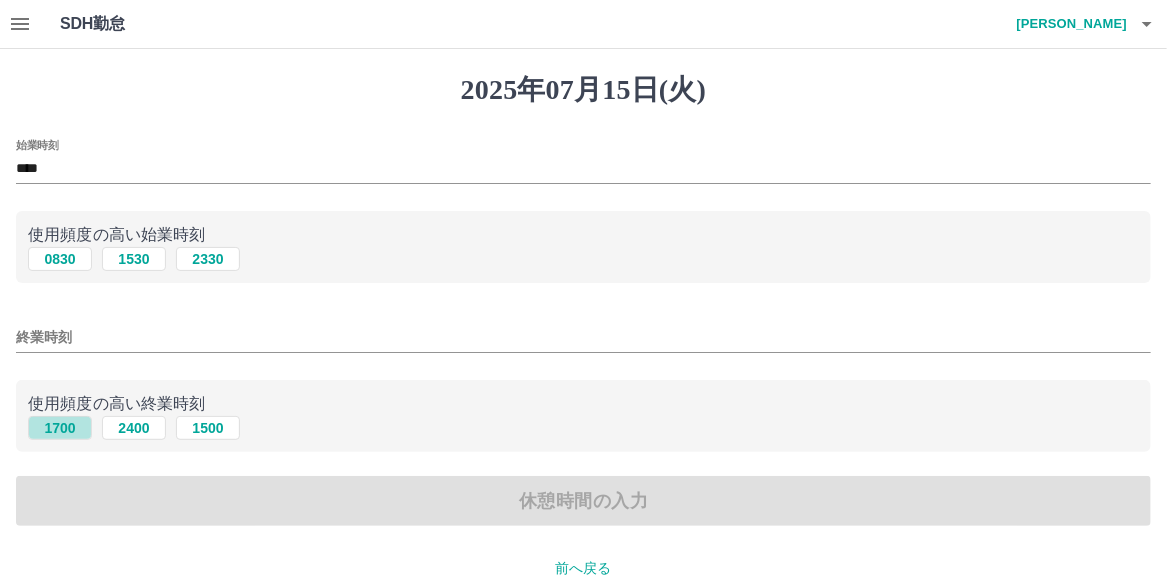 click on "1700" at bounding box center (60, 428) 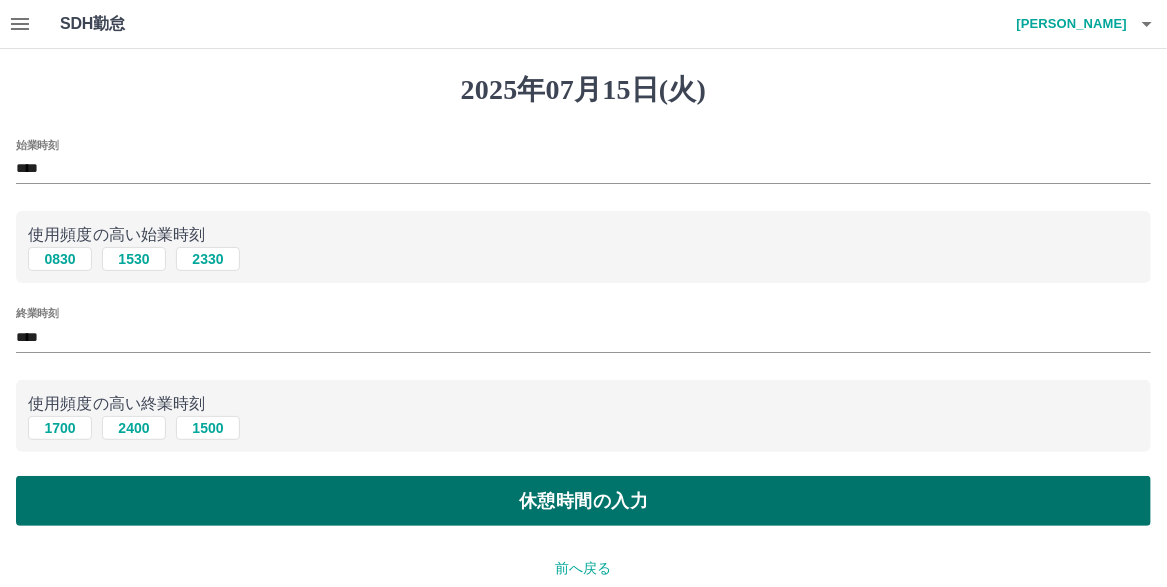 click on "休憩時間の入力" at bounding box center [583, 501] 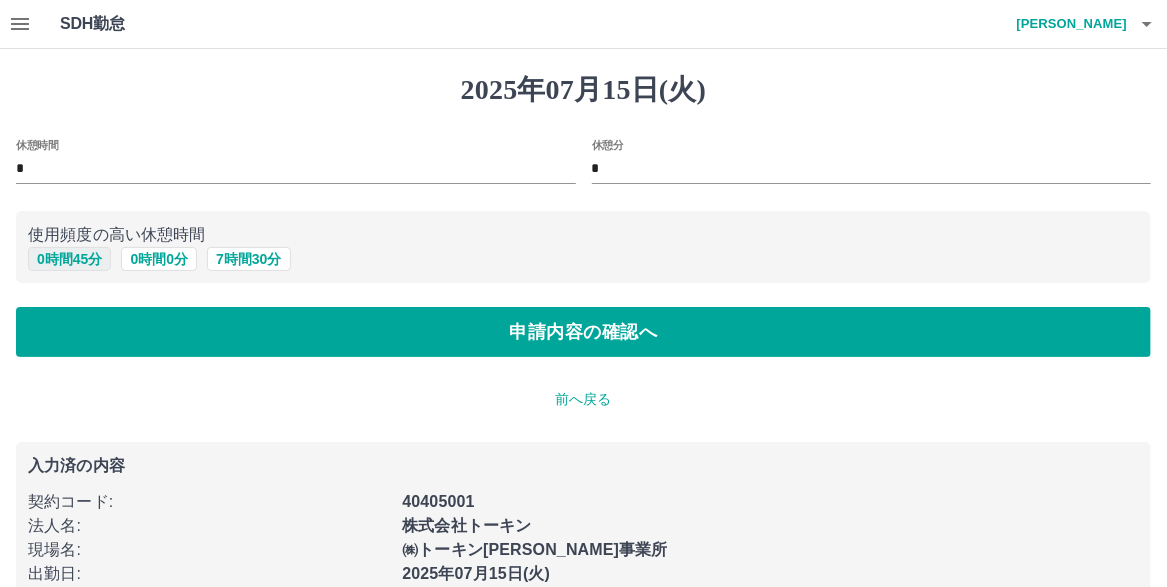 click on "0 時間 45 分" at bounding box center (69, 259) 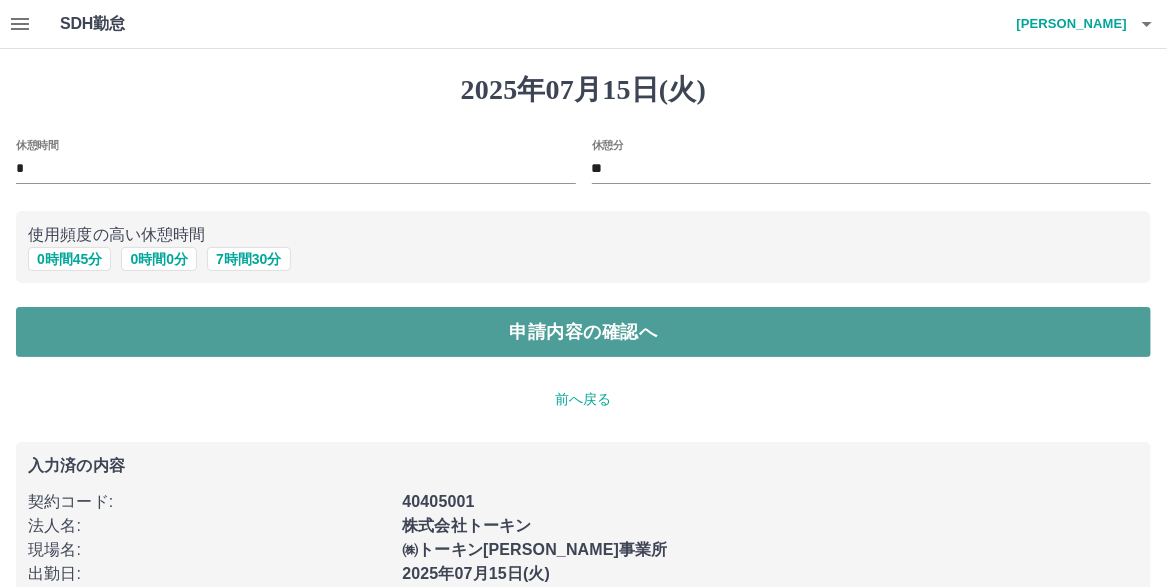 click on "申請内容の確認へ" at bounding box center [583, 332] 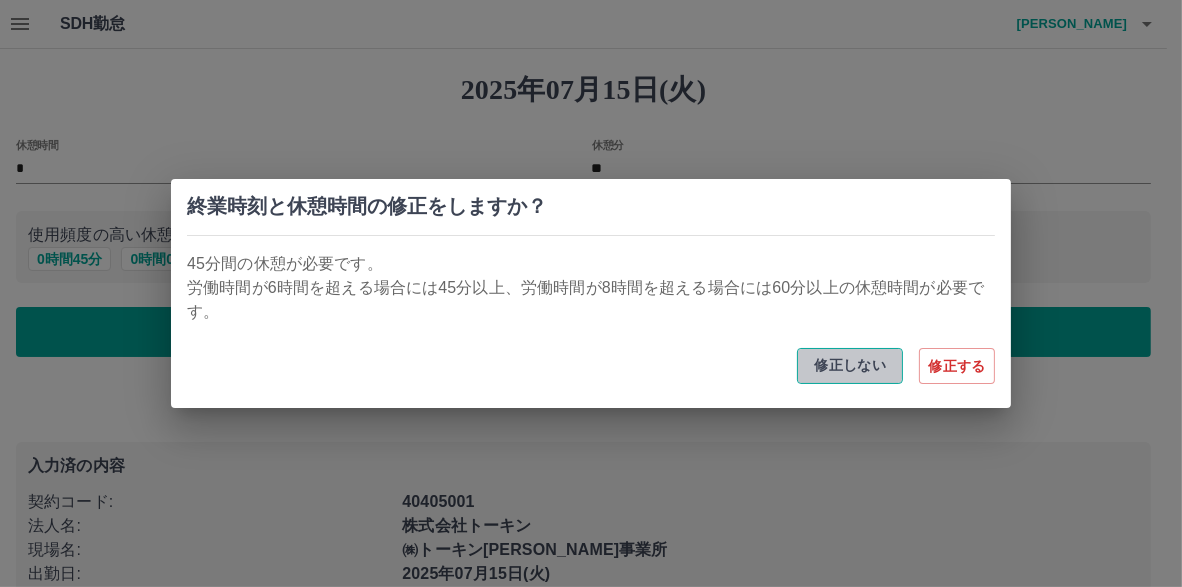 click on "修正しない" at bounding box center [850, 366] 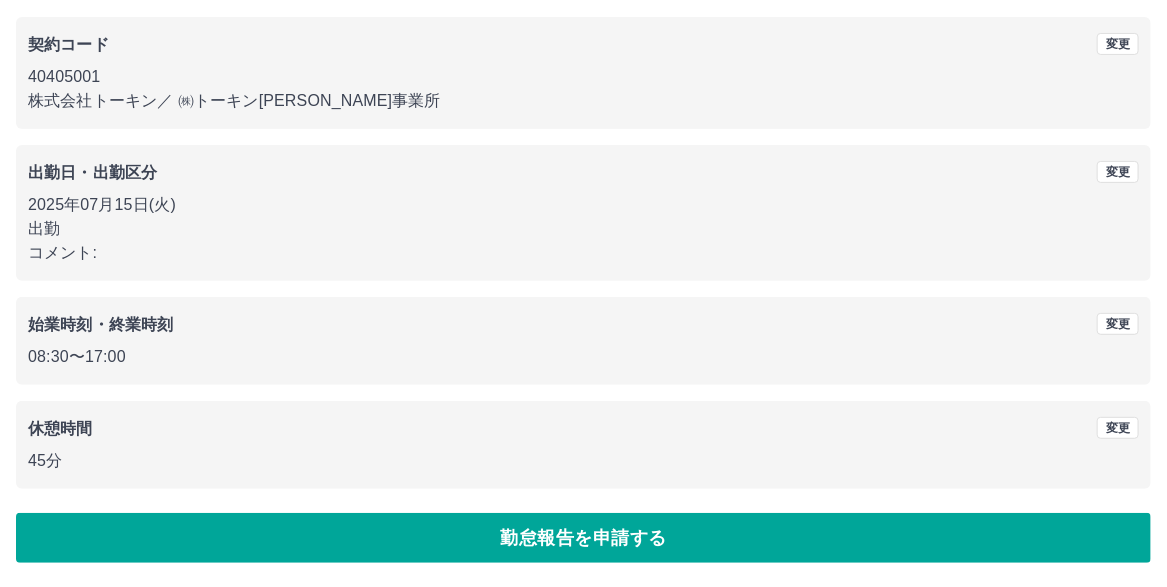 scroll, scrollTop: 233, scrollLeft: 0, axis: vertical 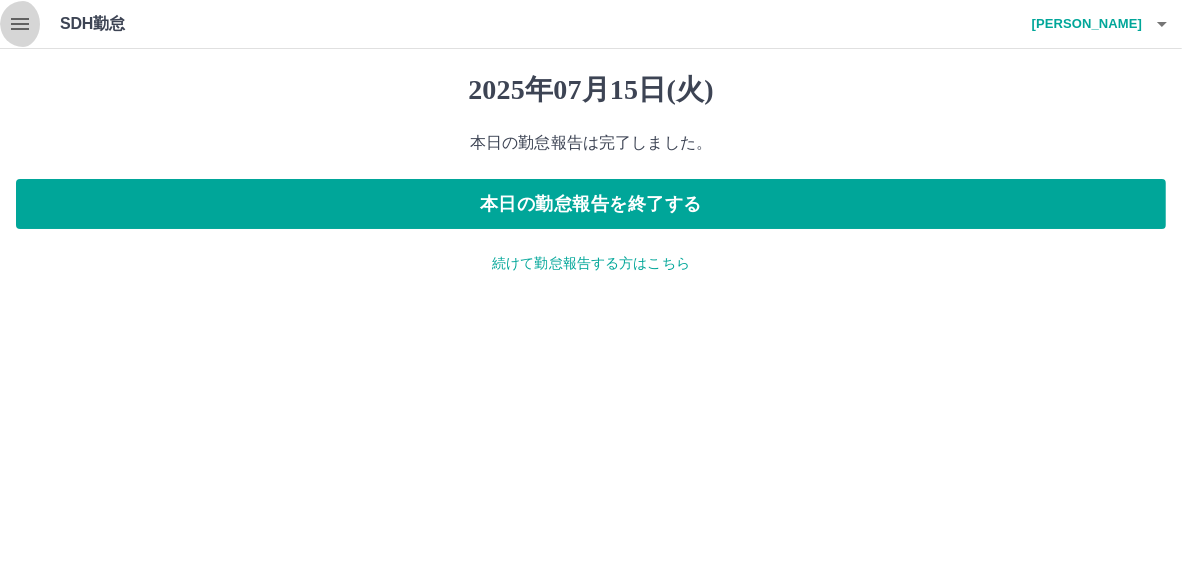 click 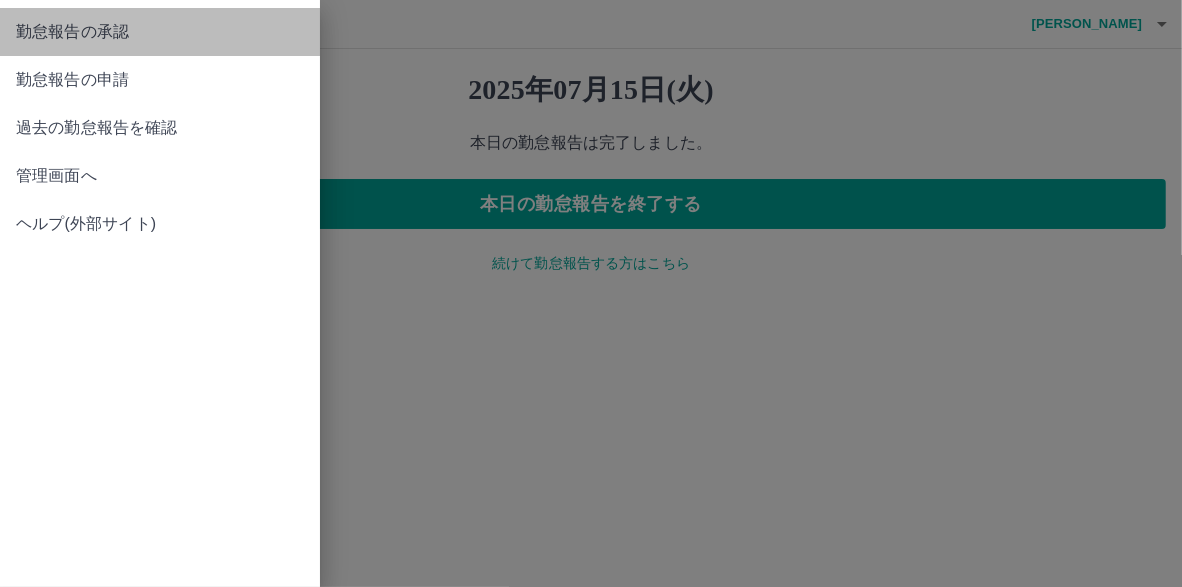 click on "勤怠報告の承認" at bounding box center (160, 32) 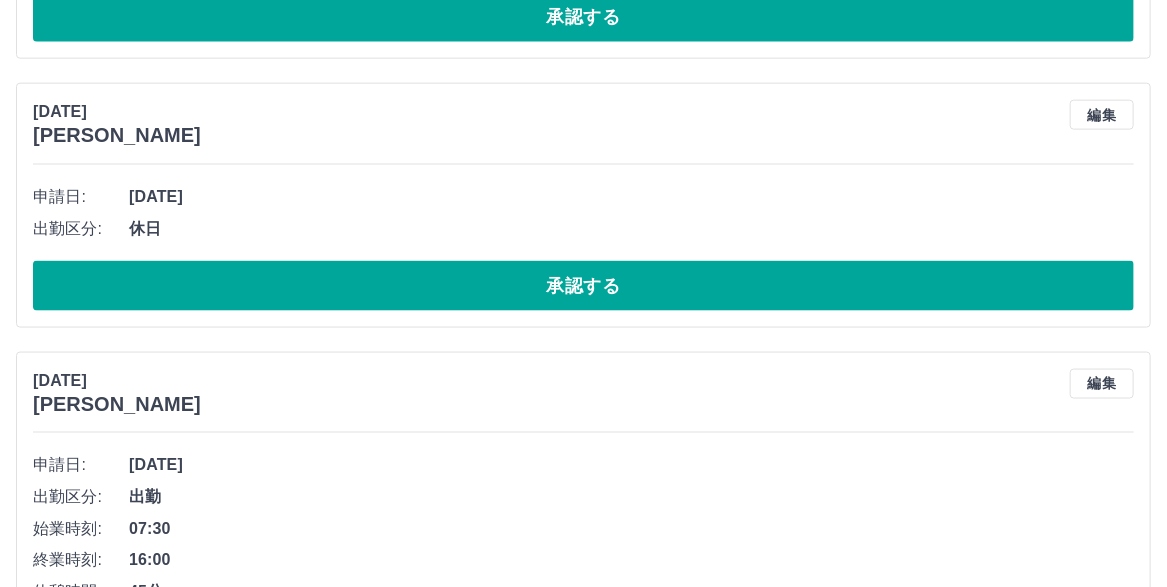 scroll, scrollTop: 1000, scrollLeft: 0, axis: vertical 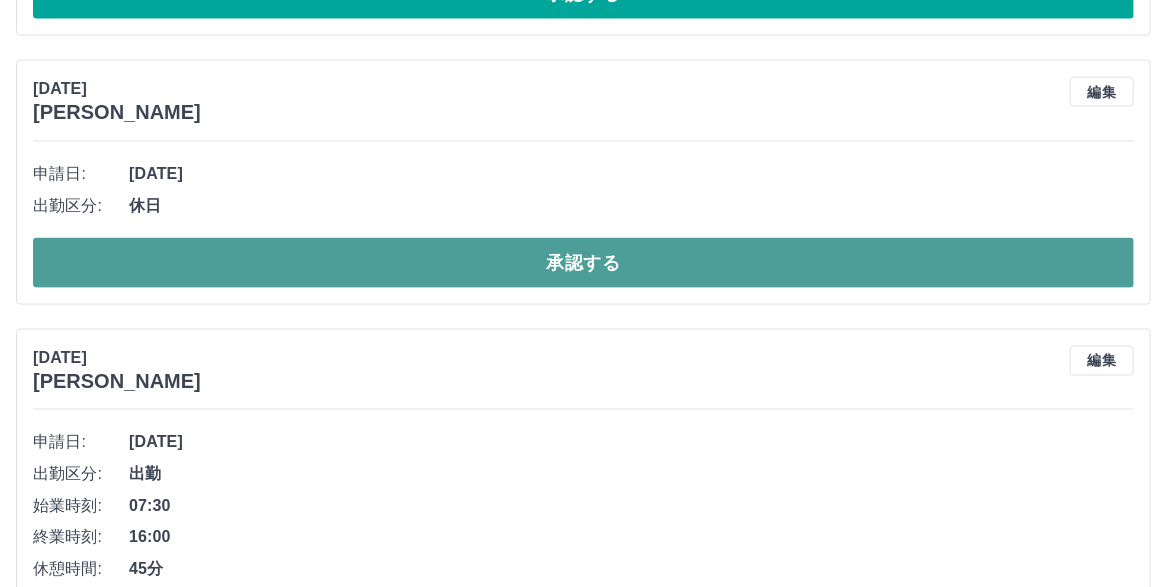 click on "承認する" at bounding box center [583, 263] 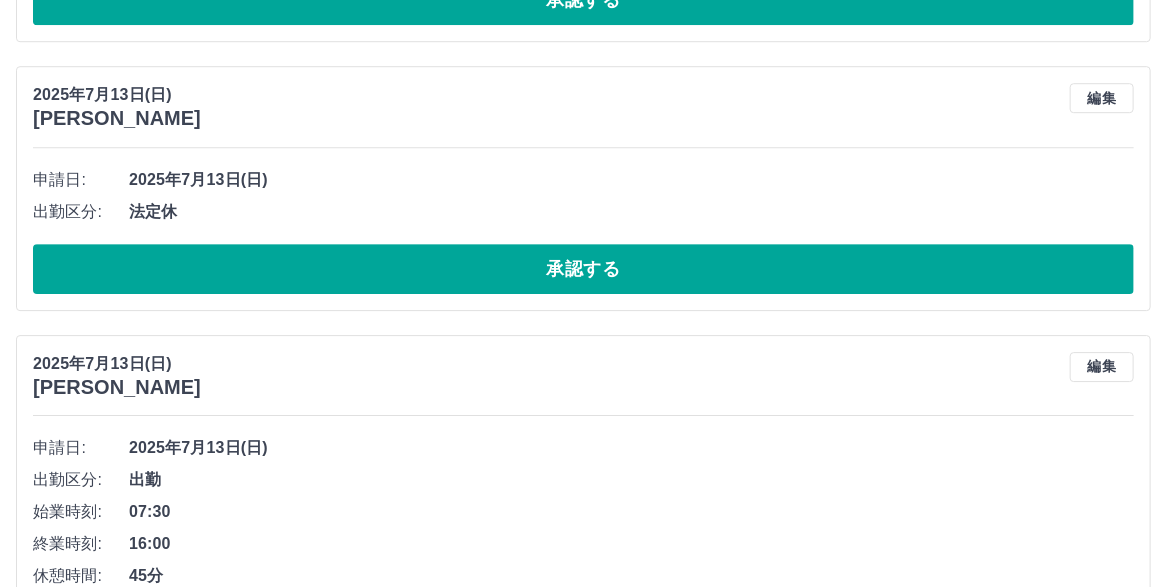 scroll, scrollTop: 2400, scrollLeft: 0, axis: vertical 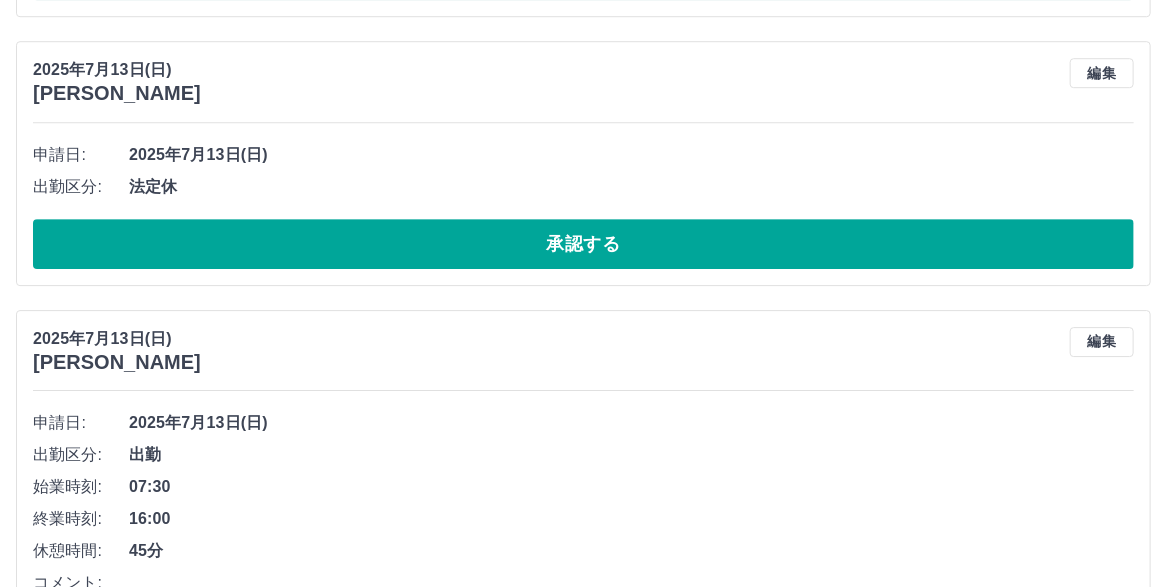 click on "承認する" at bounding box center (583, -25) 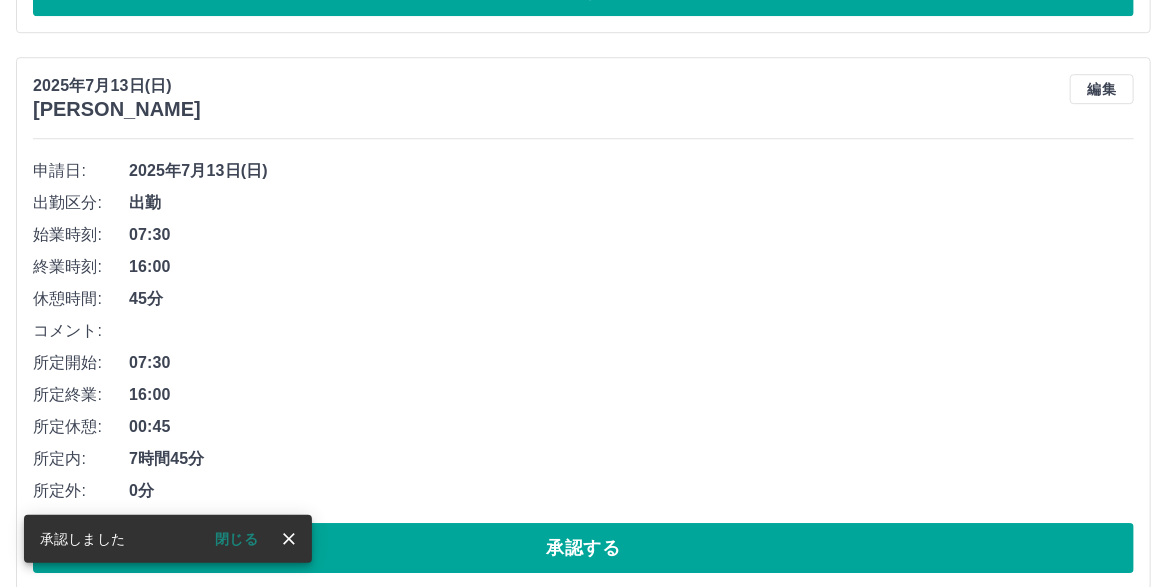 scroll, scrollTop: 2414, scrollLeft: 0, axis: vertical 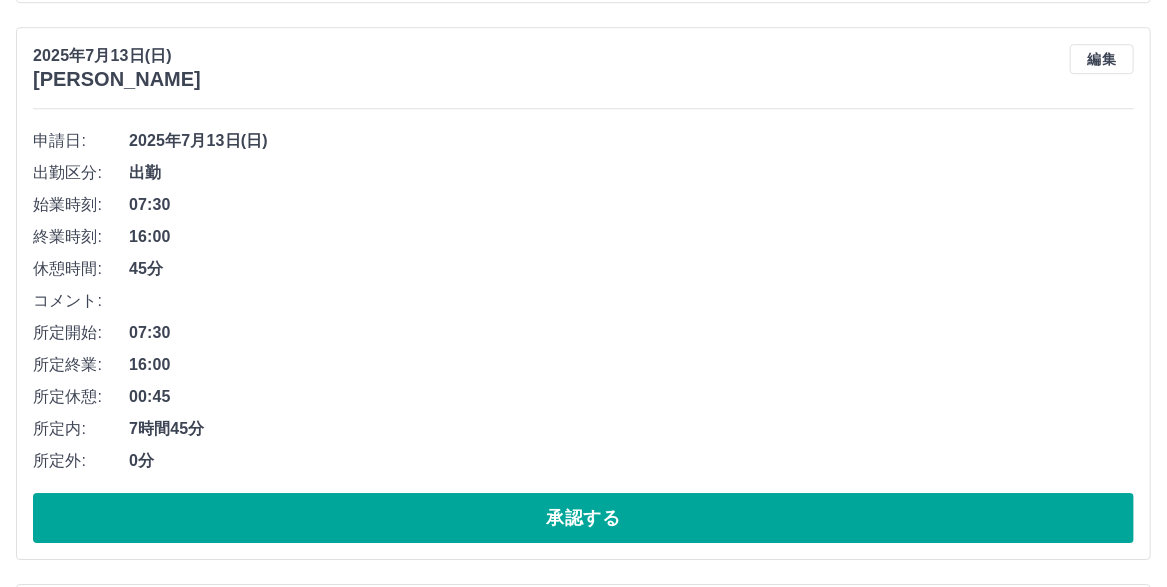click on "承認する" at bounding box center (583, -39) 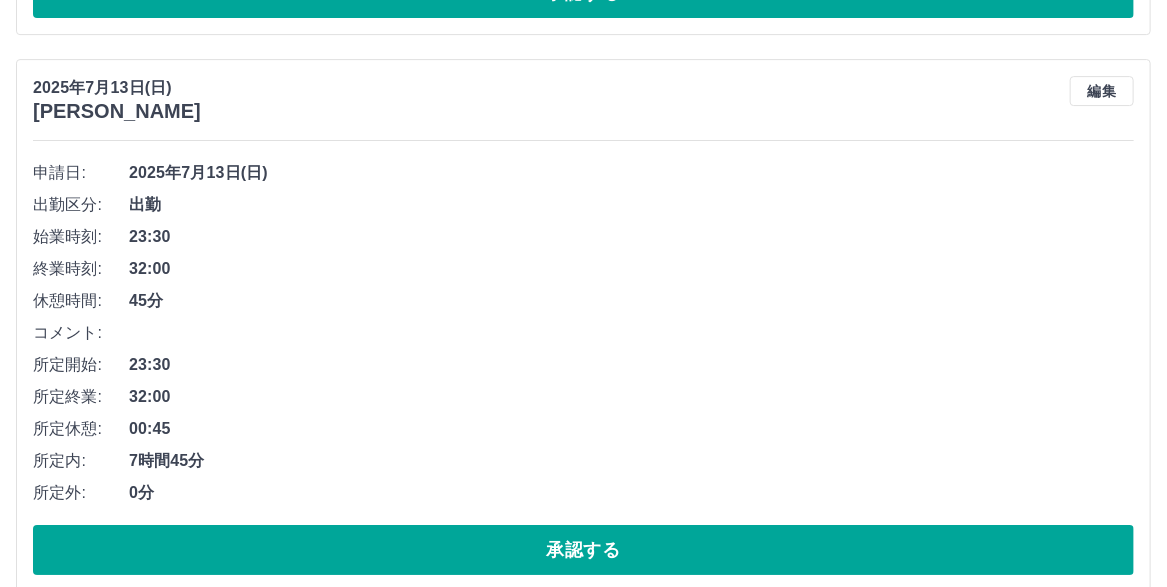 scroll, scrollTop: 2729, scrollLeft: 0, axis: vertical 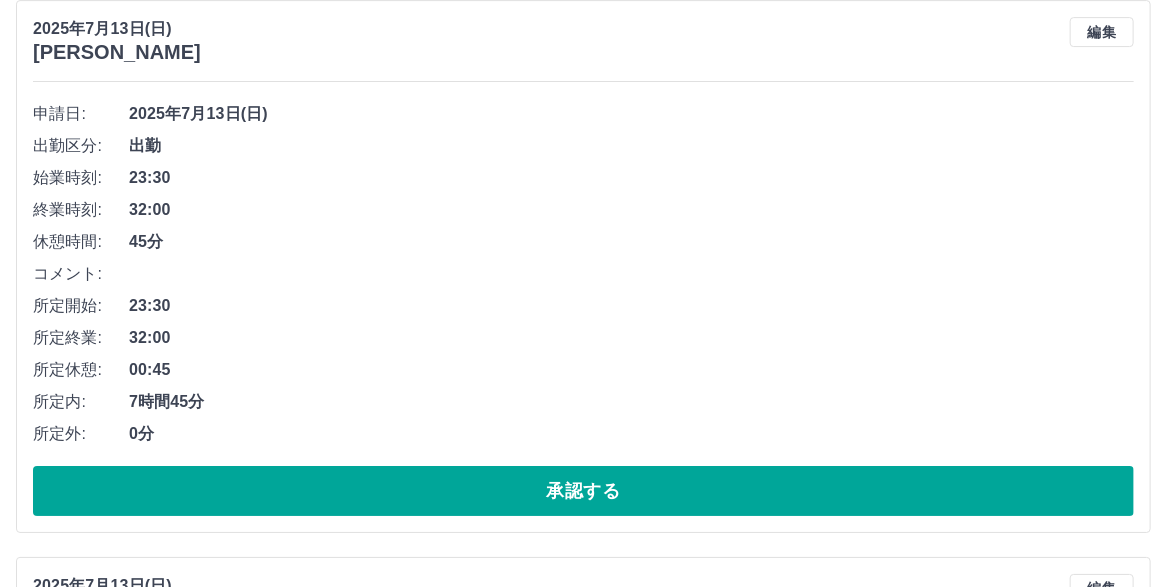 click on "承認する" at bounding box center [583, -66] 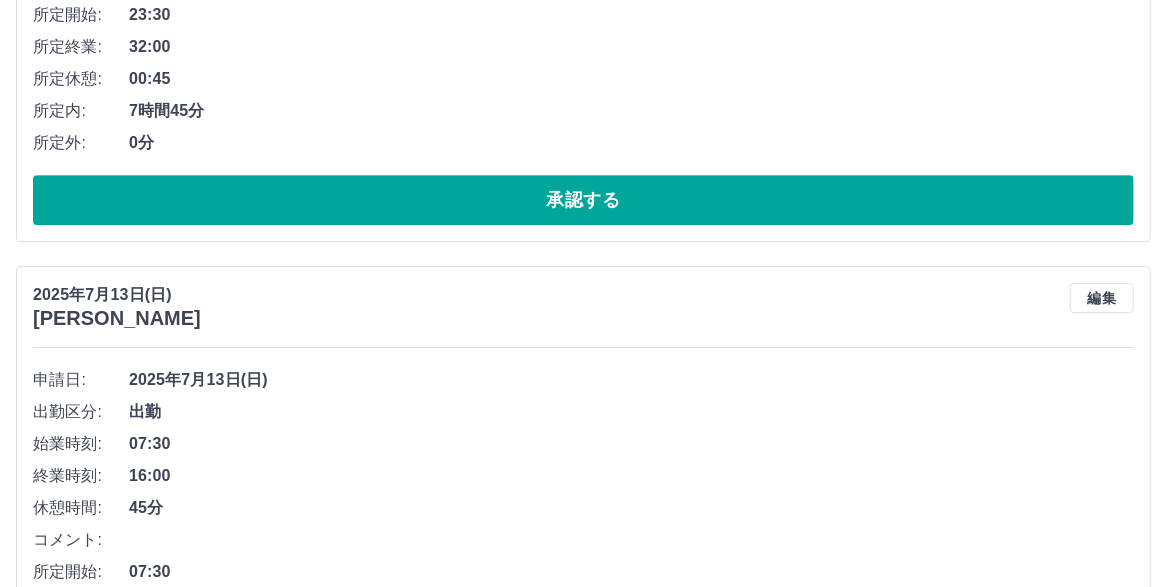 scroll, scrollTop: 2702, scrollLeft: 0, axis: vertical 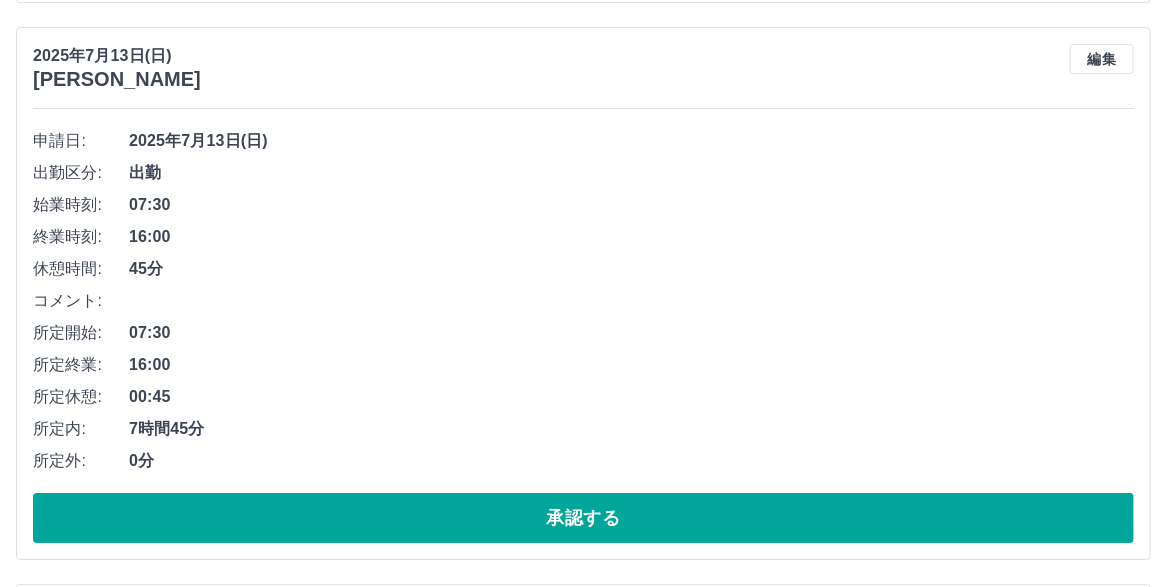 click on "承認する" at bounding box center [583, -39] 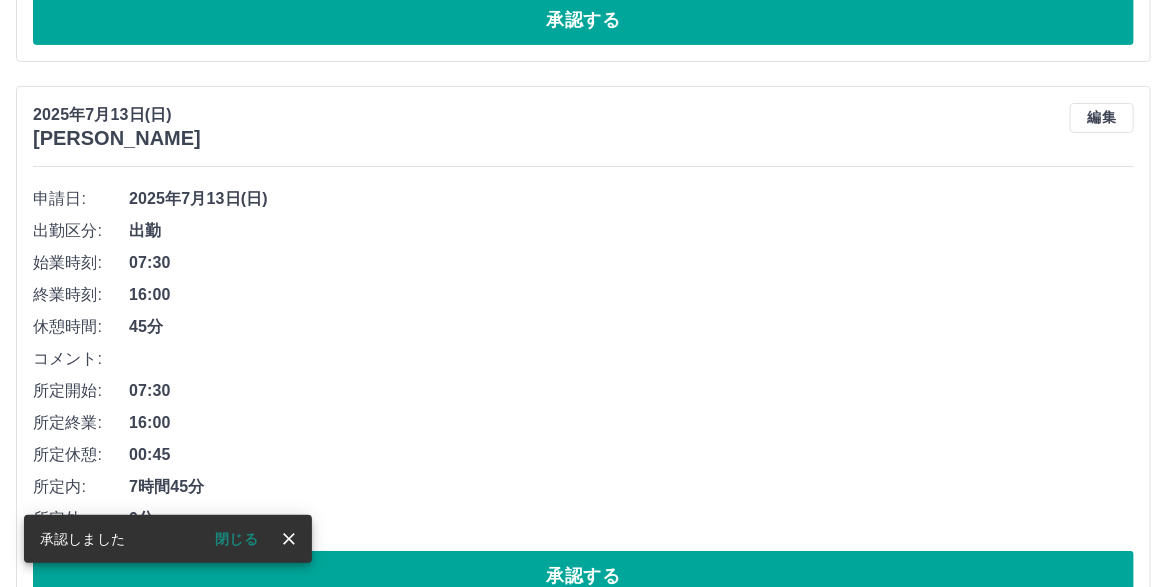 scroll, scrollTop: 3201, scrollLeft: 0, axis: vertical 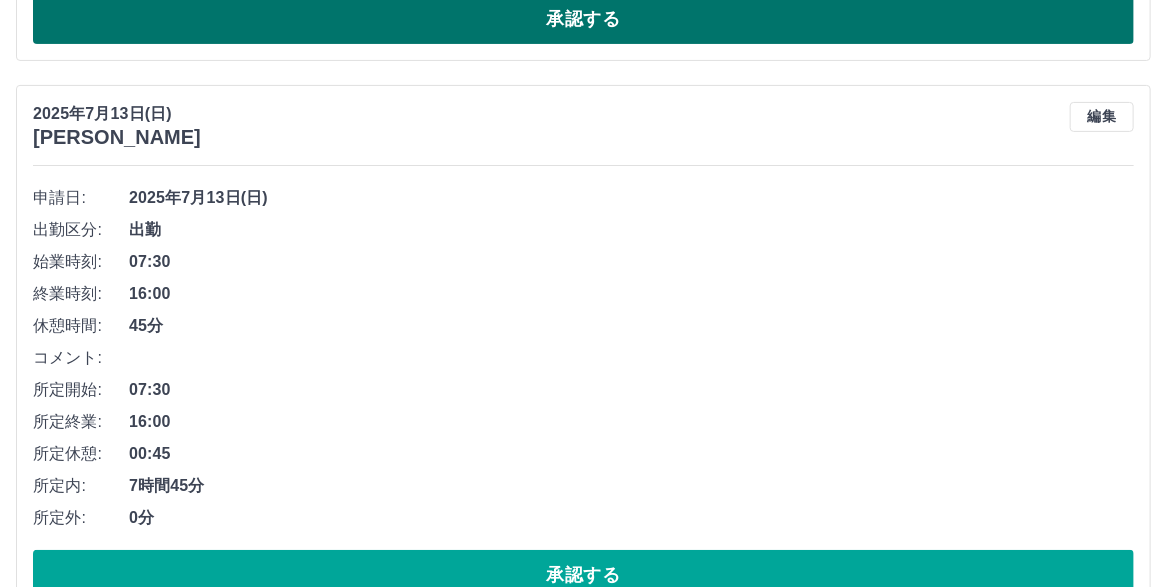 click on "承認する" at bounding box center [583, 19] 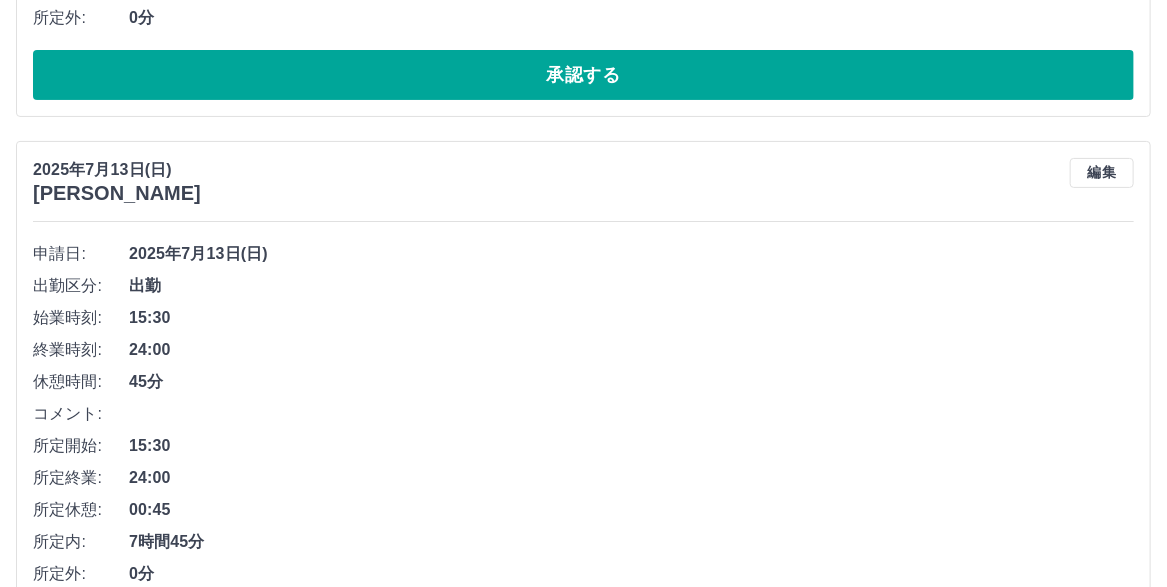 scroll, scrollTop: 3174, scrollLeft: 0, axis: vertical 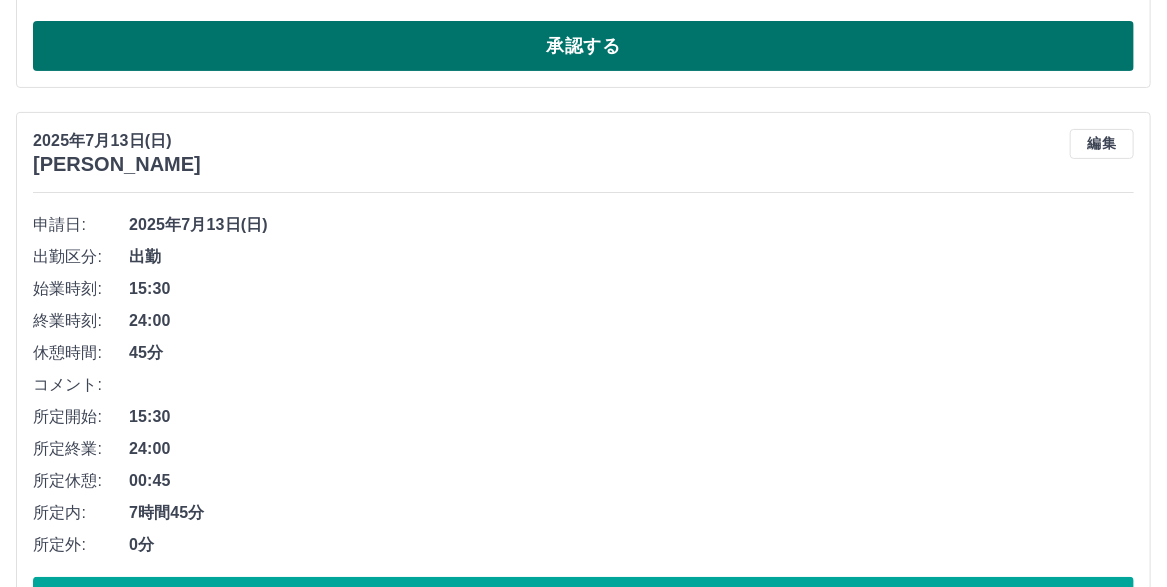 click on "承認する" at bounding box center (583, 46) 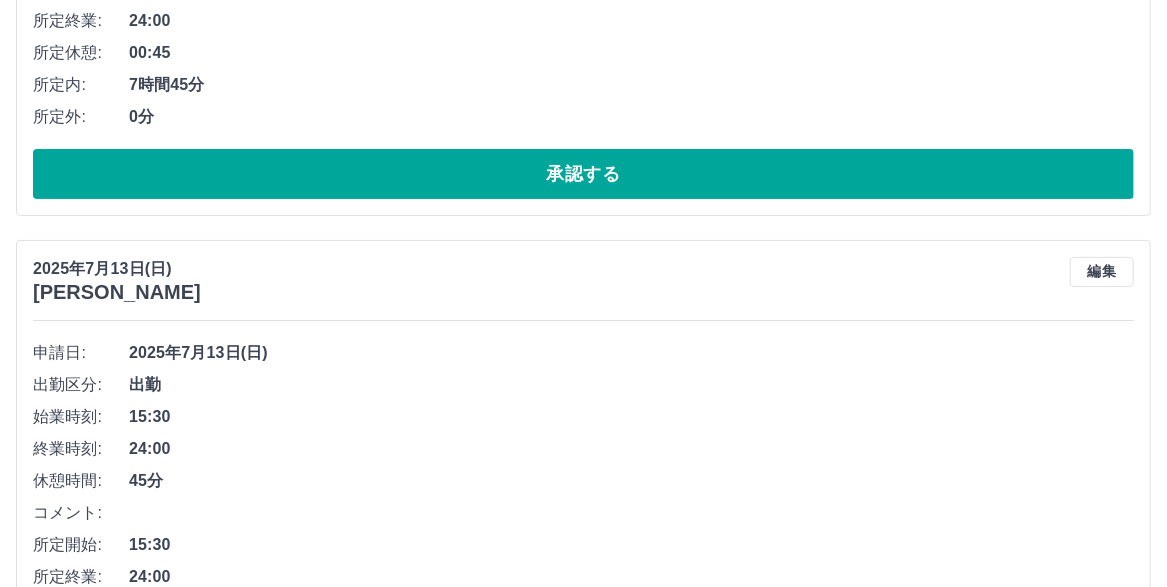 scroll, scrollTop: 3146, scrollLeft: 0, axis: vertical 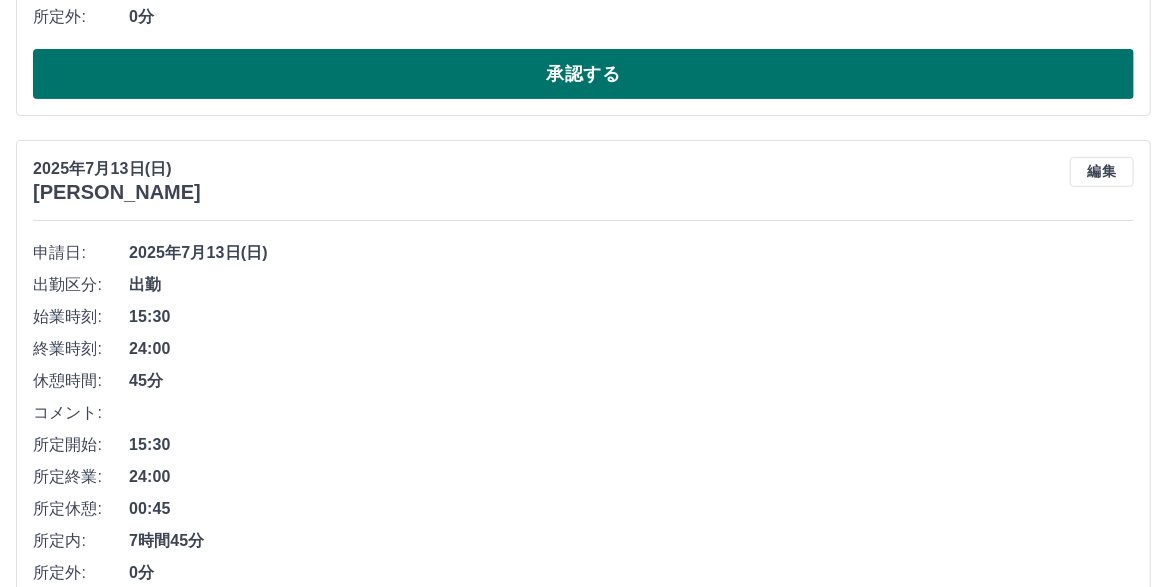 click on "承認する" at bounding box center [583, 74] 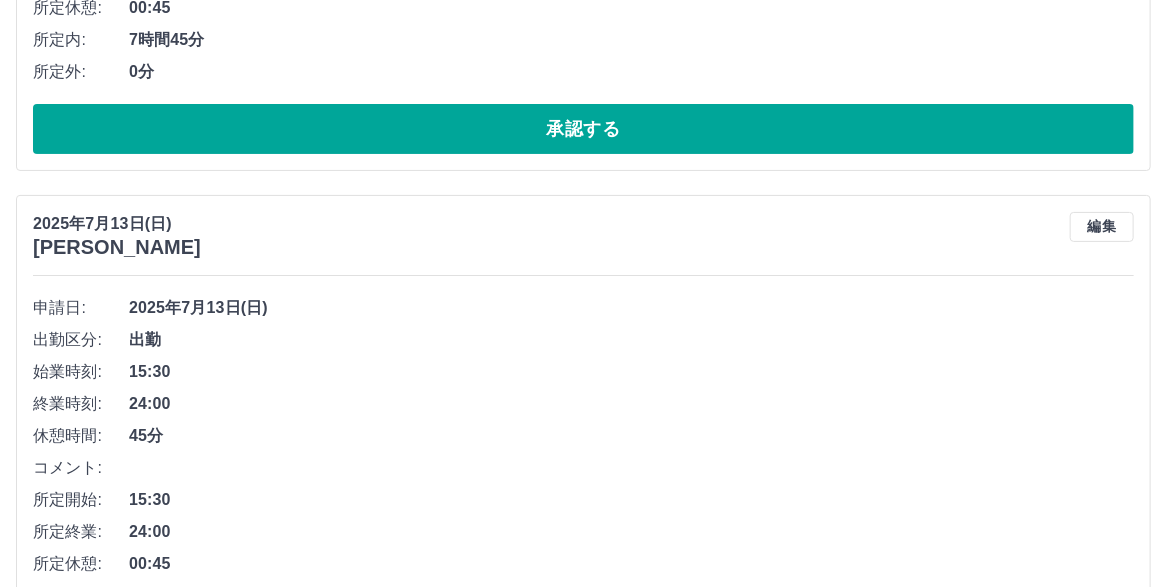 scroll, scrollTop: 3118, scrollLeft: 0, axis: vertical 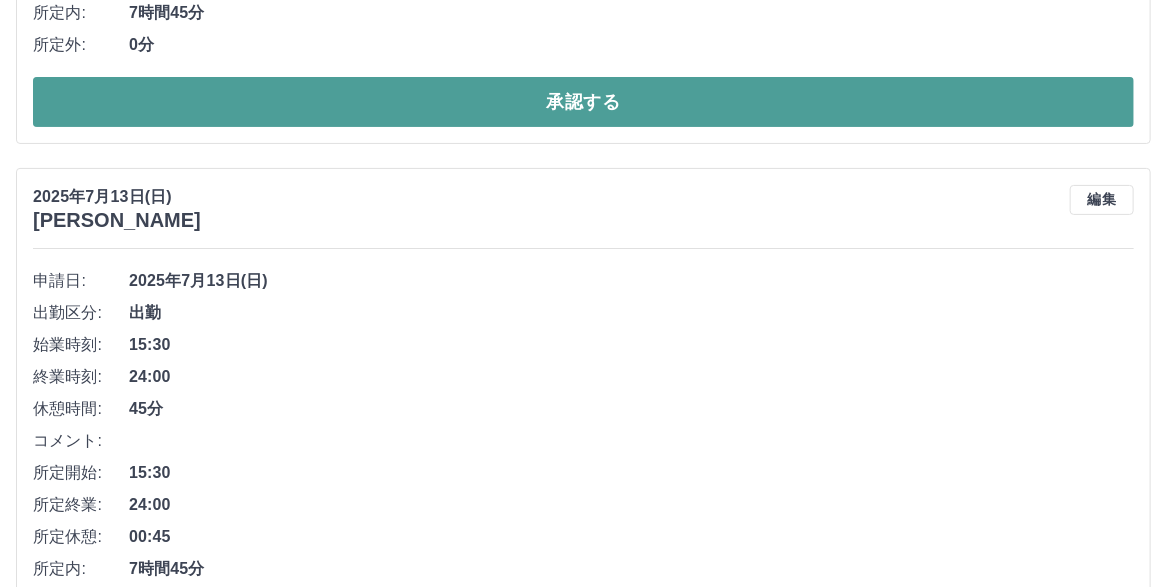 click on "承認する" at bounding box center [583, 102] 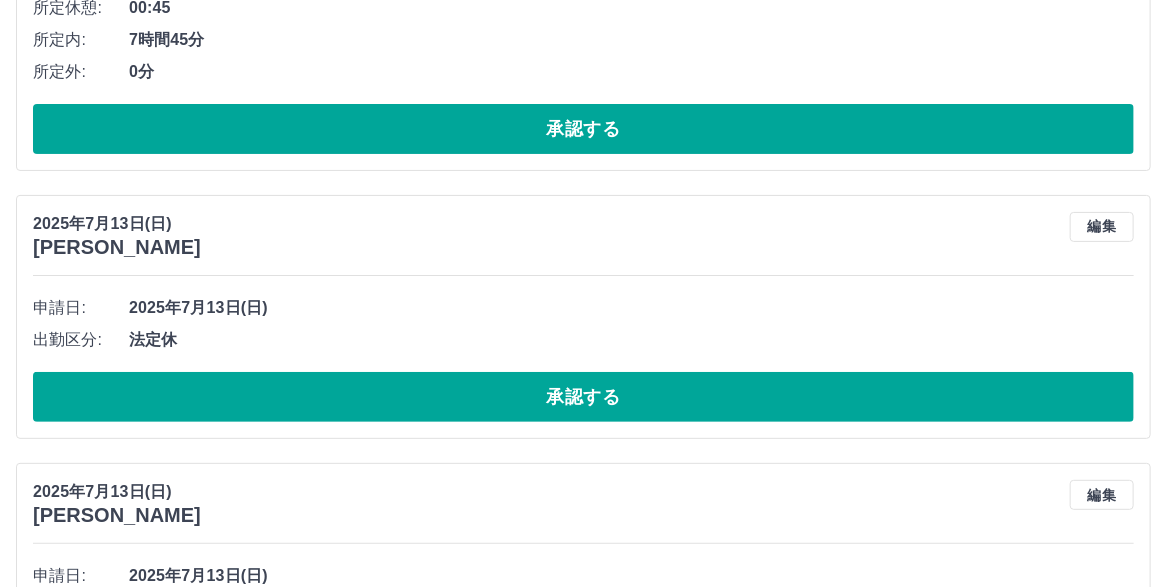 scroll, scrollTop: 3191, scrollLeft: 0, axis: vertical 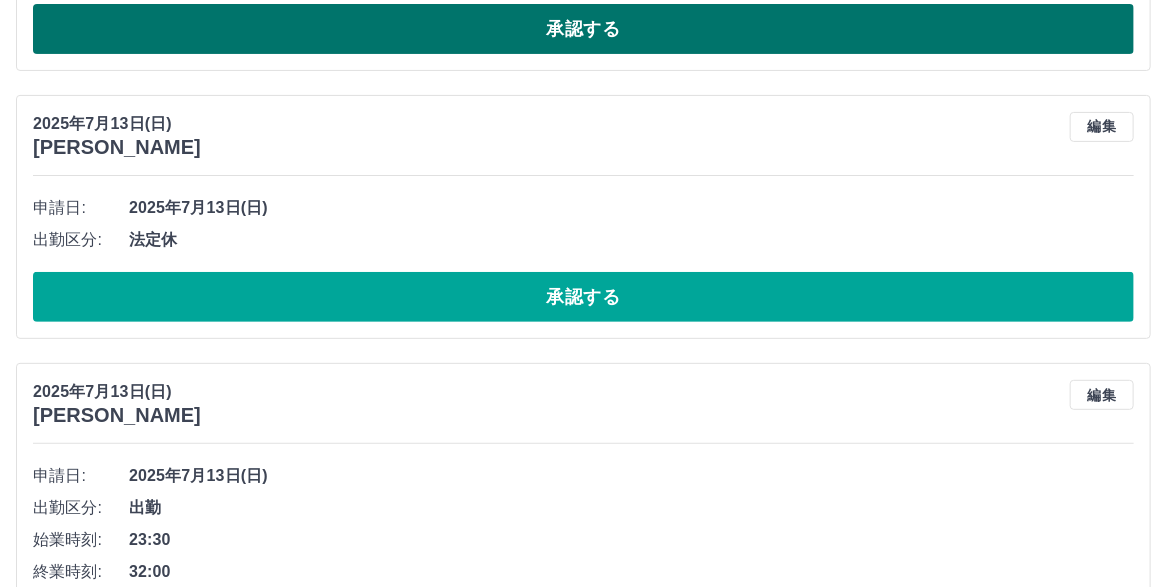 click on "承認する" at bounding box center (583, 29) 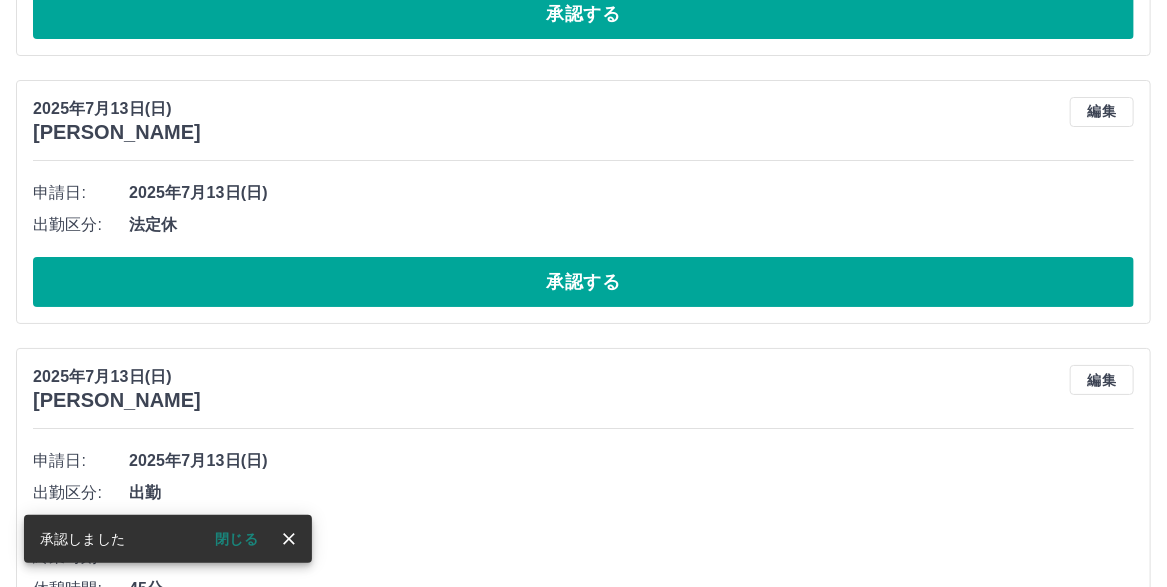 scroll, scrollTop: 2948, scrollLeft: 0, axis: vertical 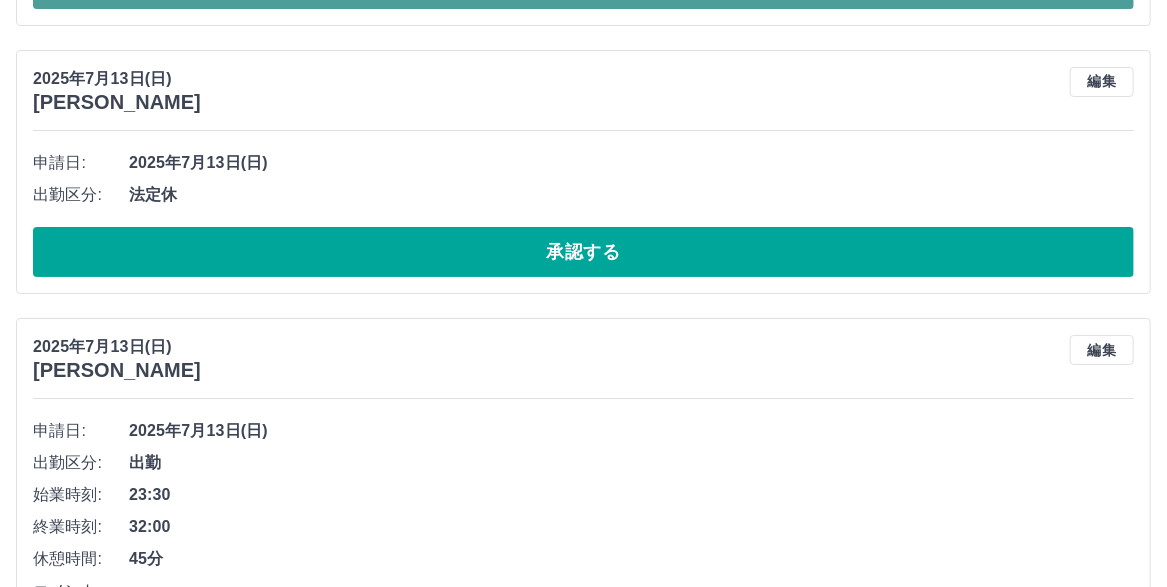 click on "承認する" at bounding box center [583, -16] 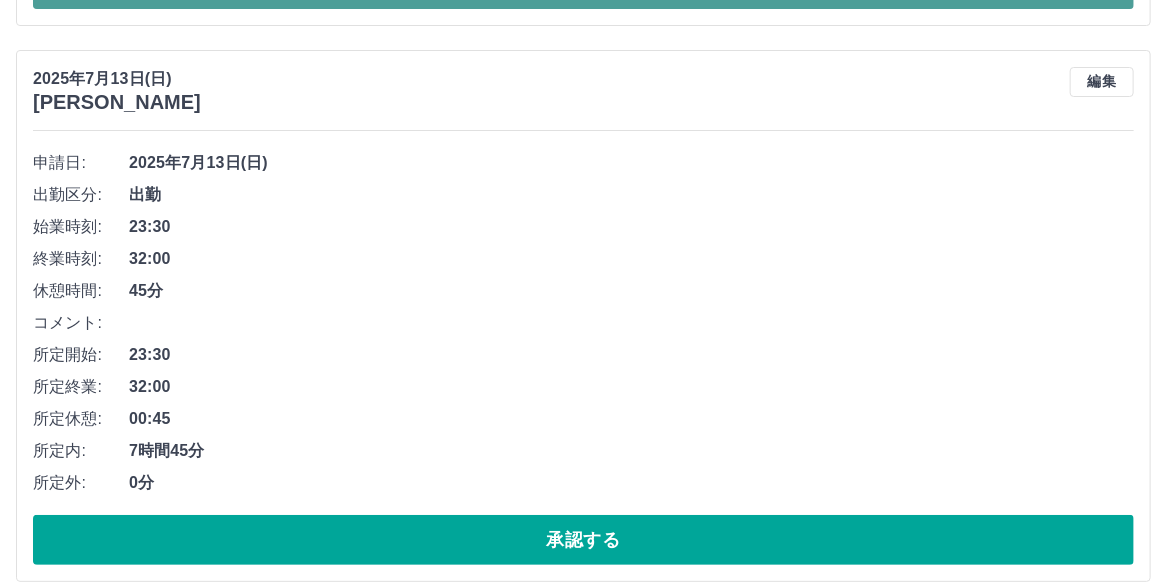 click on "承認する" at bounding box center [583, -16] 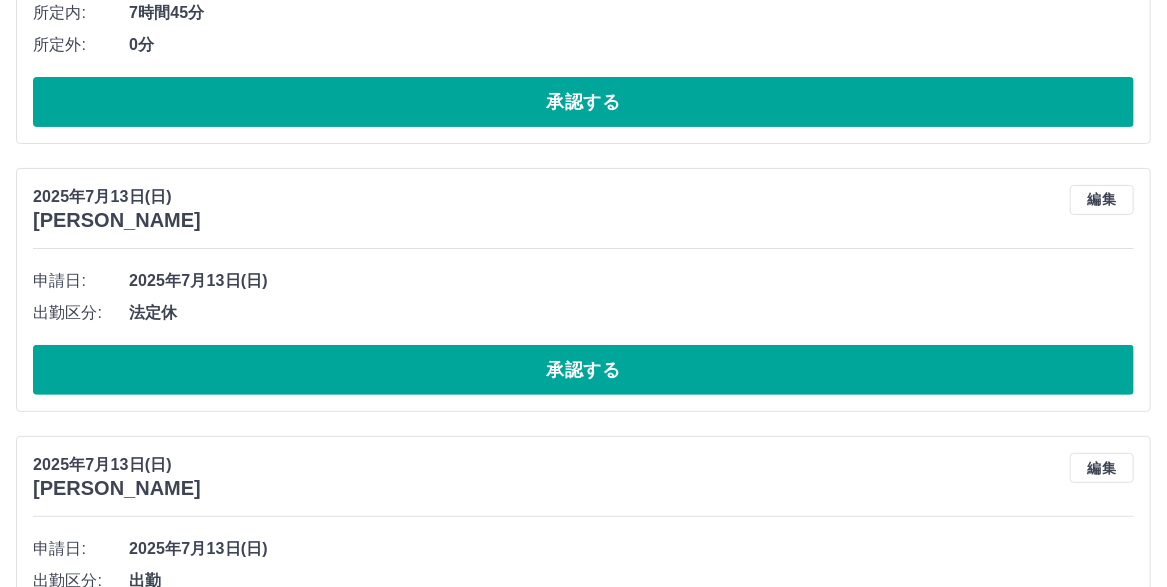 scroll, scrollTop: 3148, scrollLeft: 0, axis: vertical 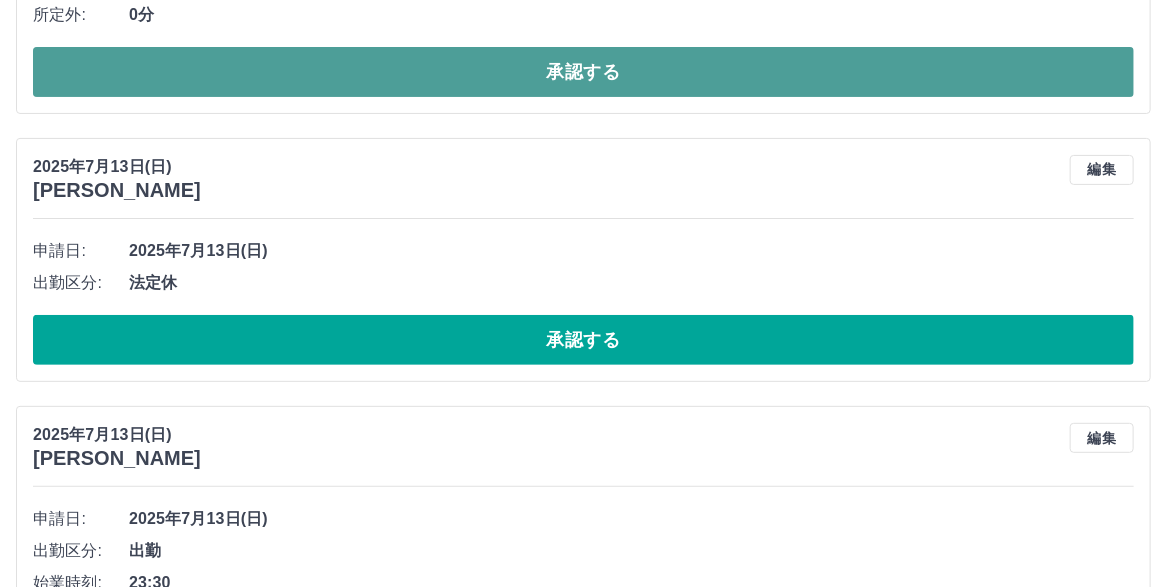 click on "承認する" at bounding box center (583, 72) 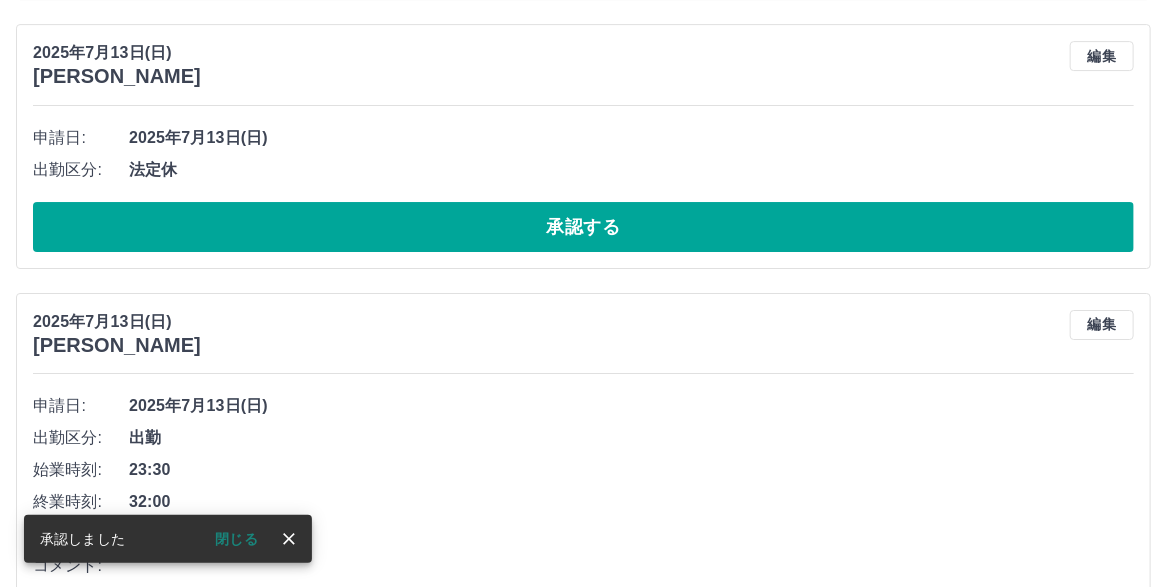 scroll, scrollTop: 2921, scrollLeft: 0, axis: vertical 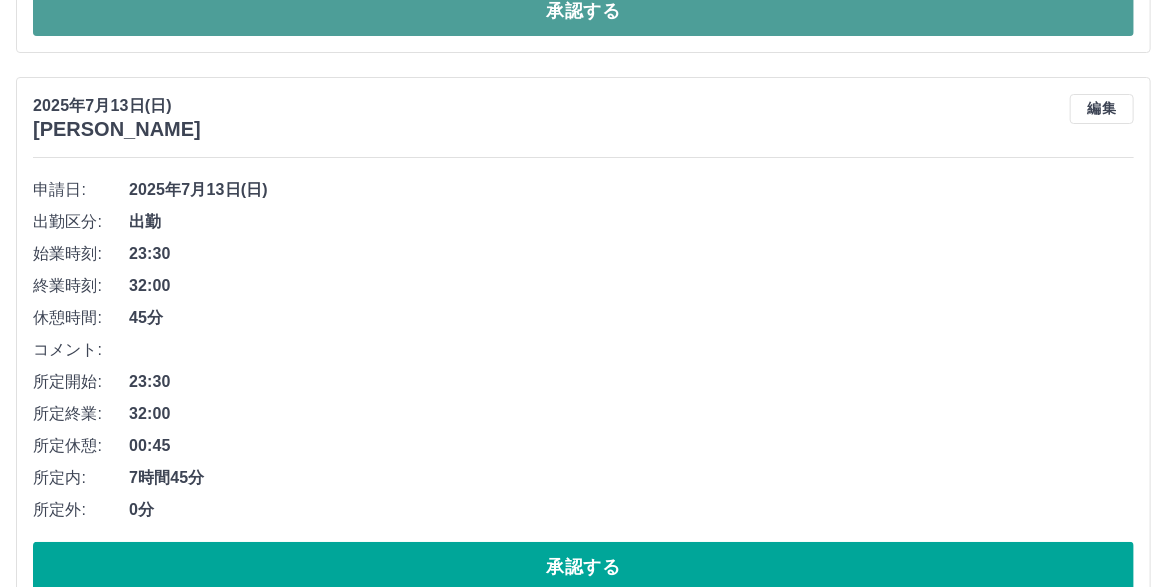 click on "承認する" at bounding box center (583, 11) 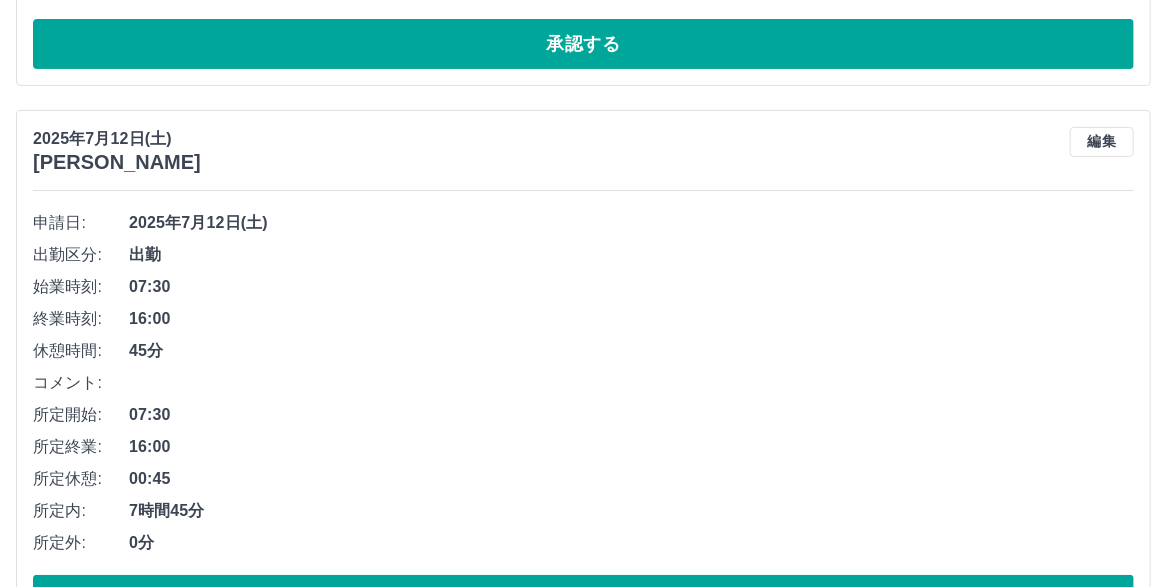 scroll, scrollTop: 3221, scrollLeft: 0, axis: vertical 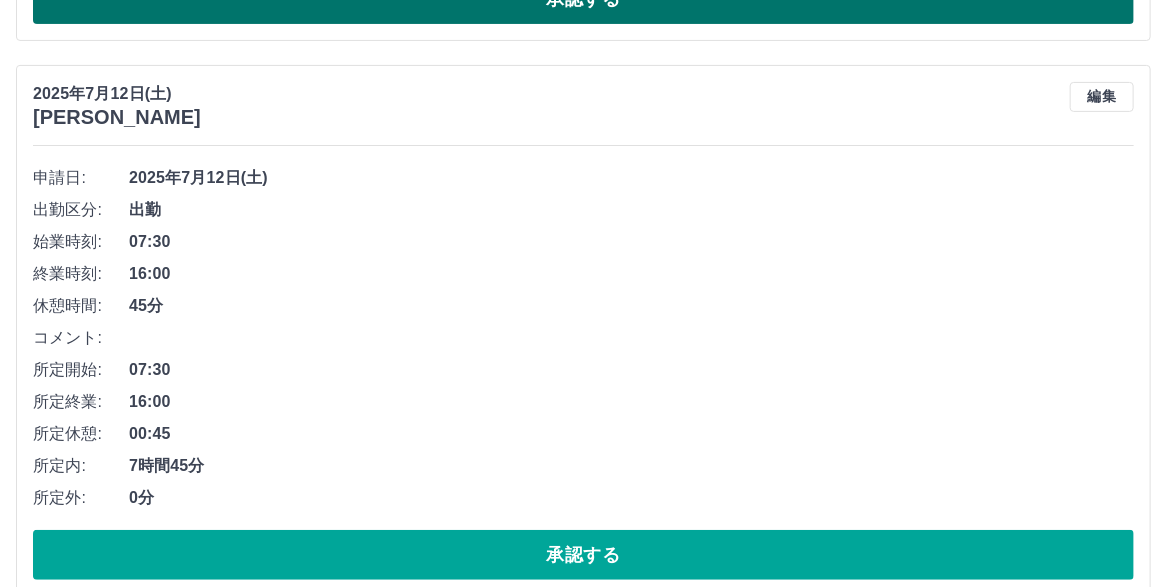 click on "承認する" at bounding box center [583, -1] 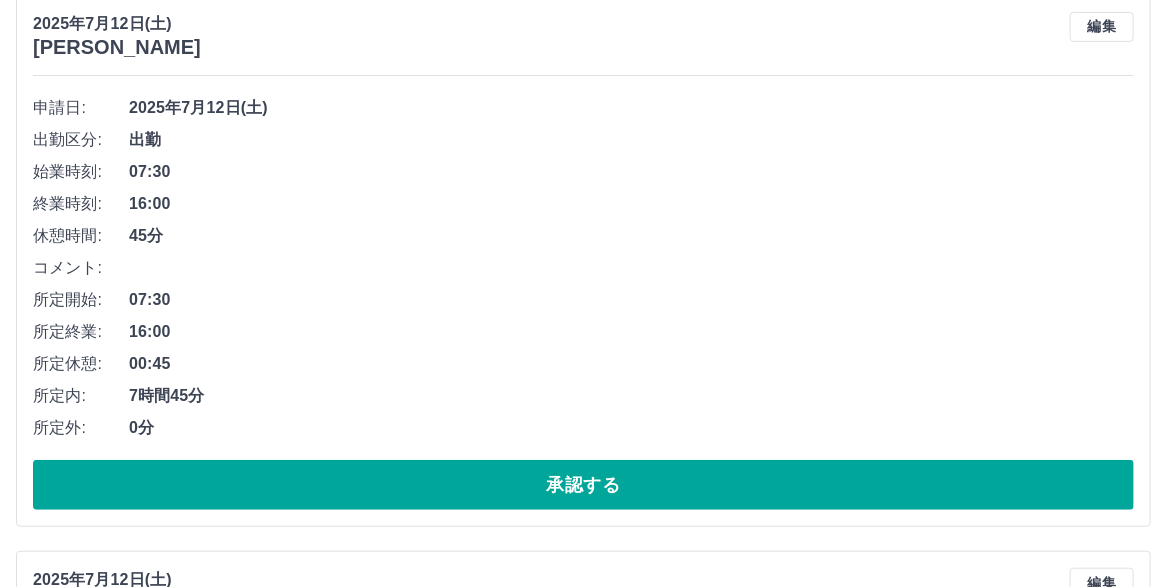 scroll, scrollTop: 3293, scrollLeft: 0, axis: vertical 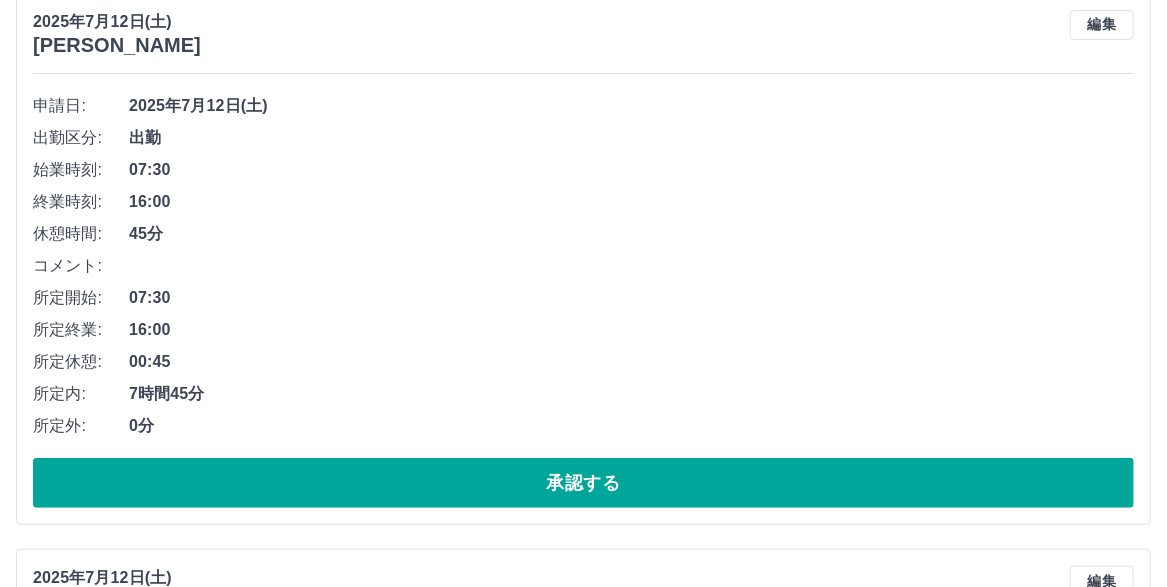 click on "承認する" at bounding box center (583, -73) 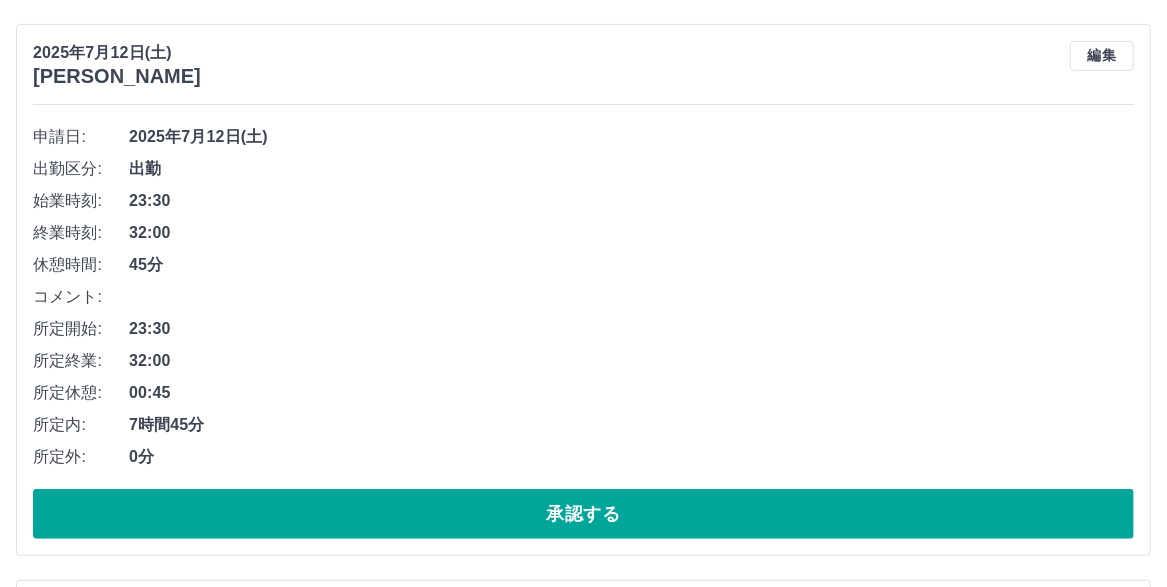 scroll, scrollTop: 3265, scrollLeft: 0, axis: vertical 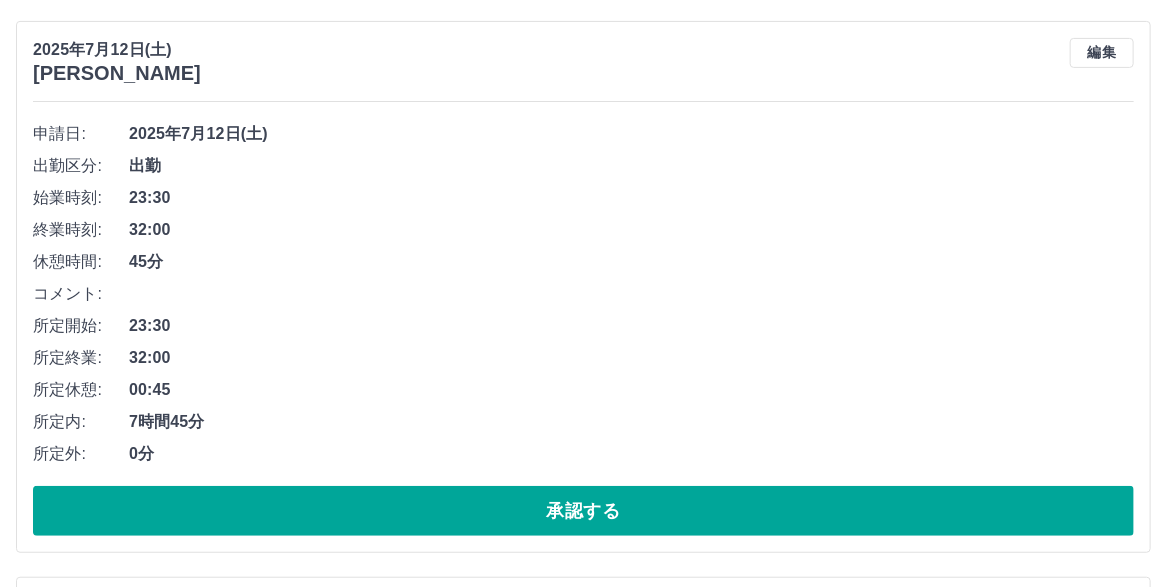 click on "承認する" at bounding box center (583, -45) 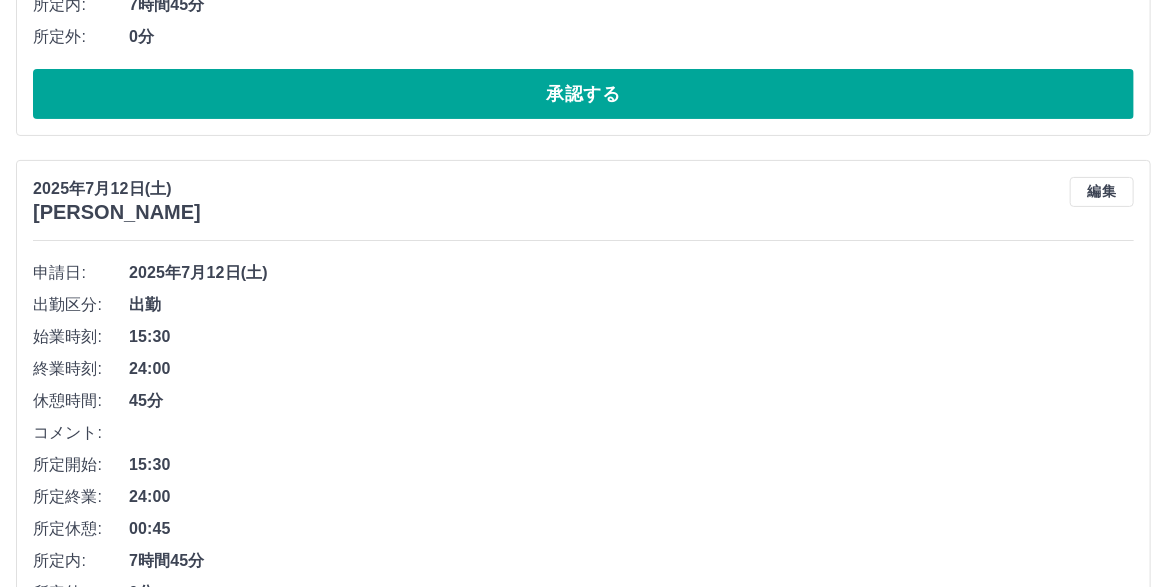 scroll, scrollTop: 3238, scrollLeft: 0, axis: vertical 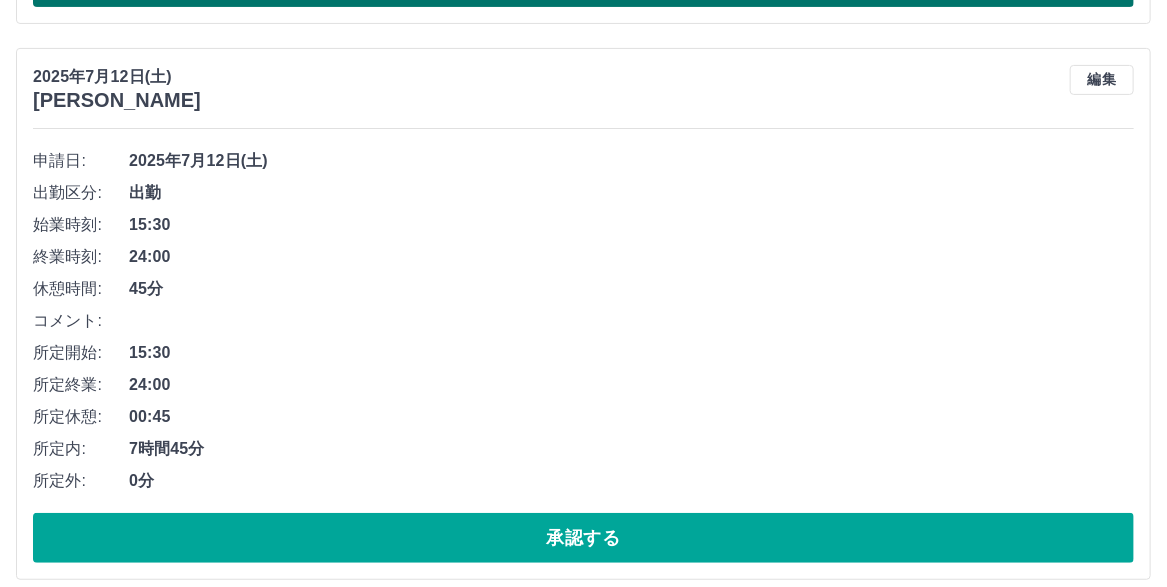 click on "承認する" at bounding box center (583, -18) 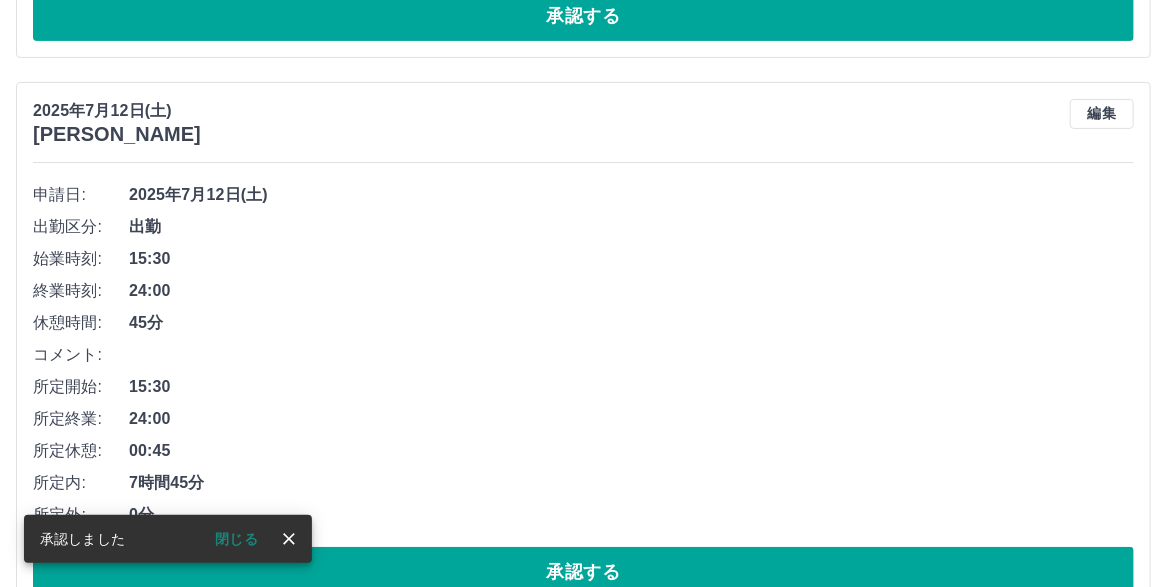 scroll, scrollTop: 3210, scrollLeft: 0, axis: vertical 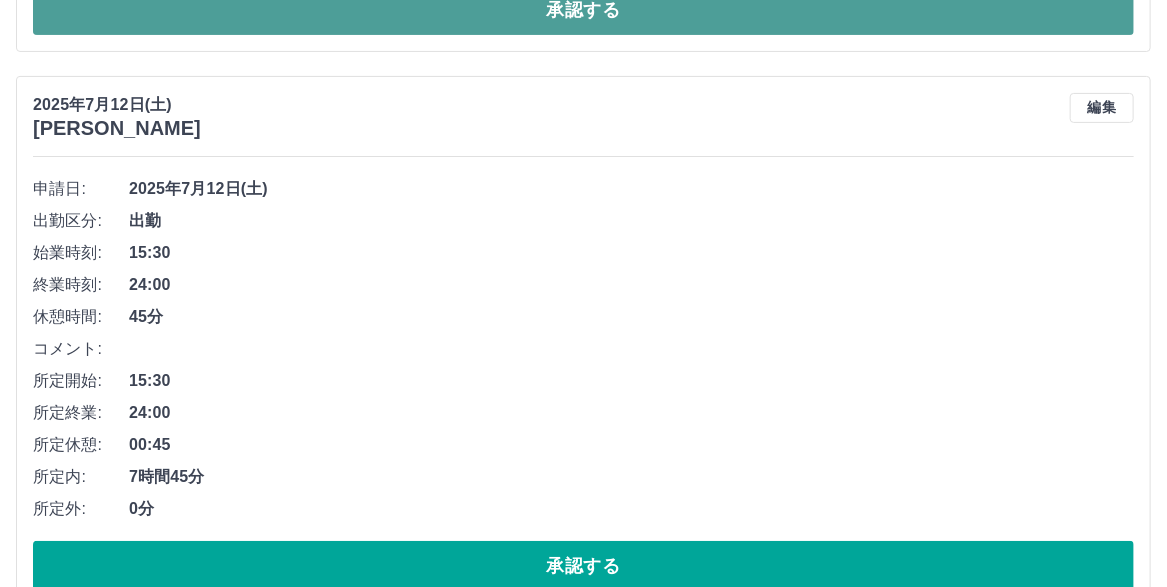 click on "承認する" at bounding box center (583, 10) 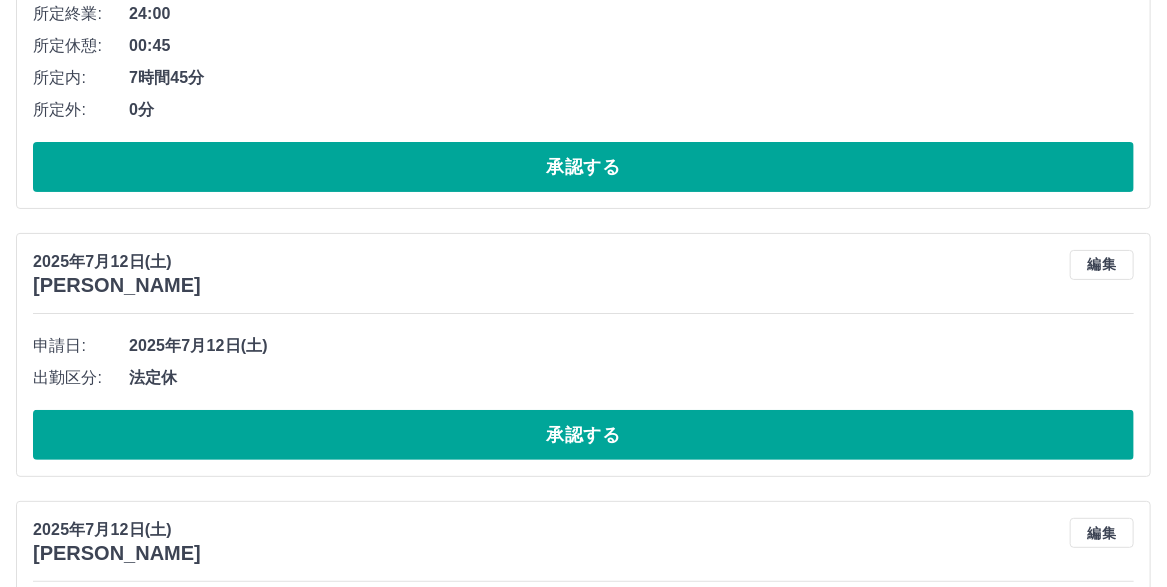 scroll, scrollTop: 3083, scrollLeft: 0, axis: vertical 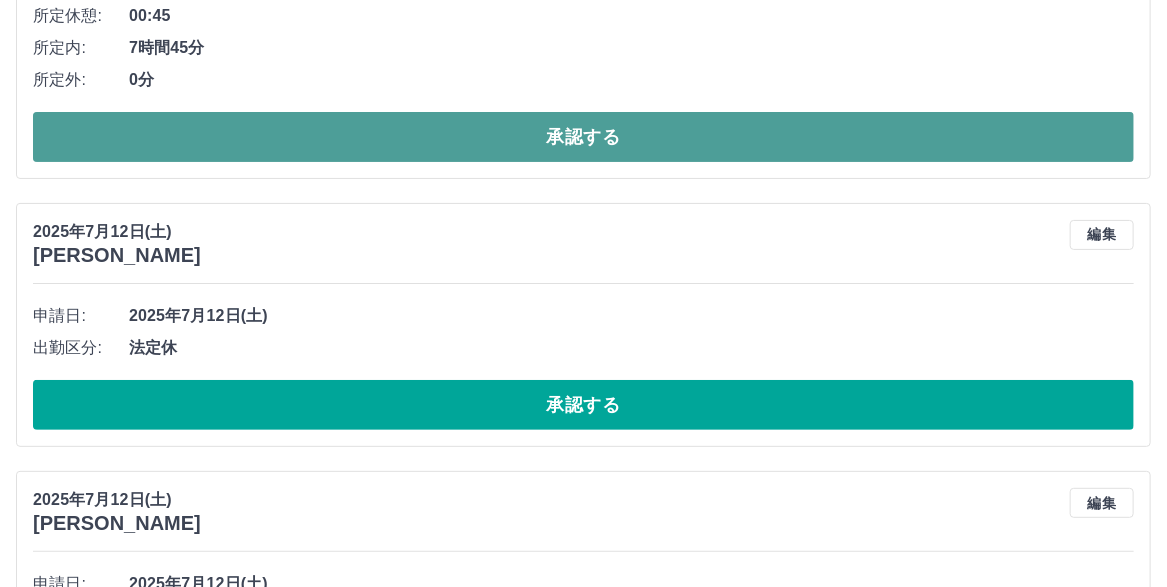 click on "承認する" at bounding box center (583, 137) 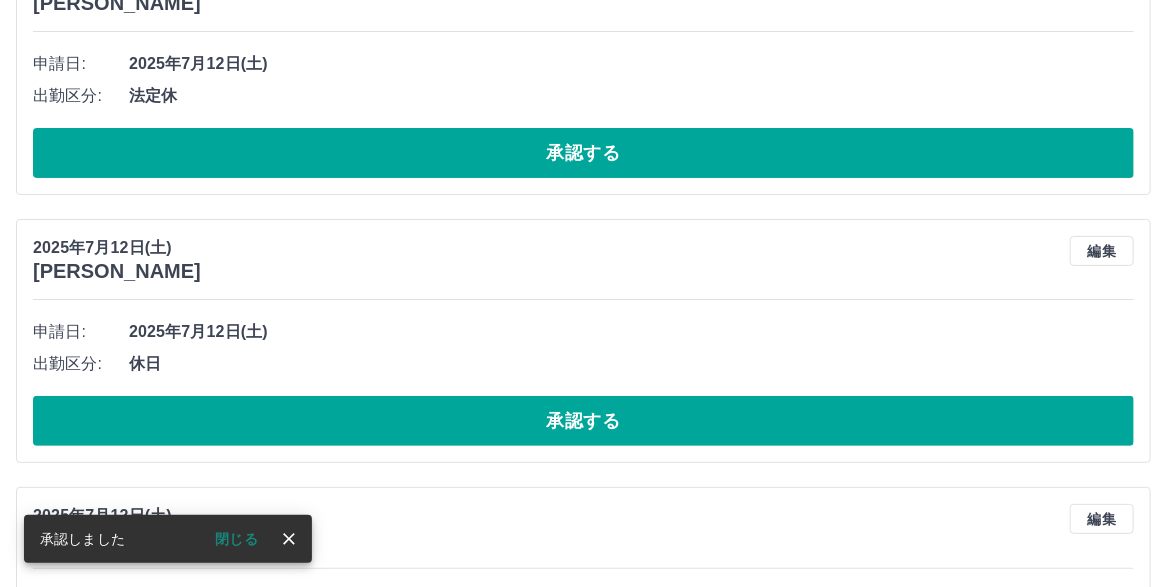 scroll, scrollTop: 3055, scrollLeft: 0, axis: vertical 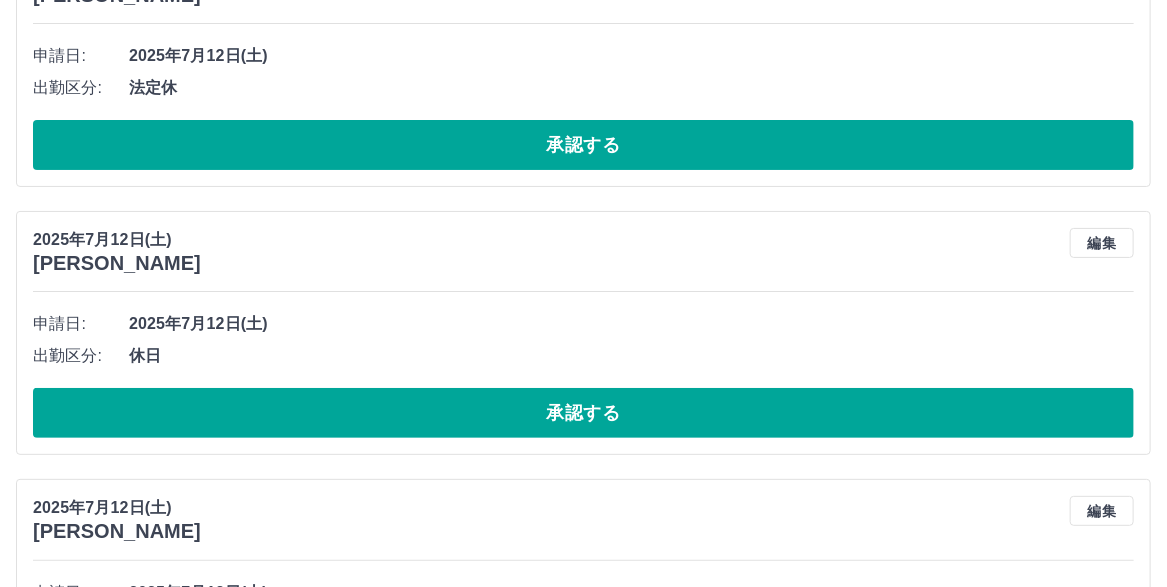 click on "承認する" at bounding box center (583, -123) 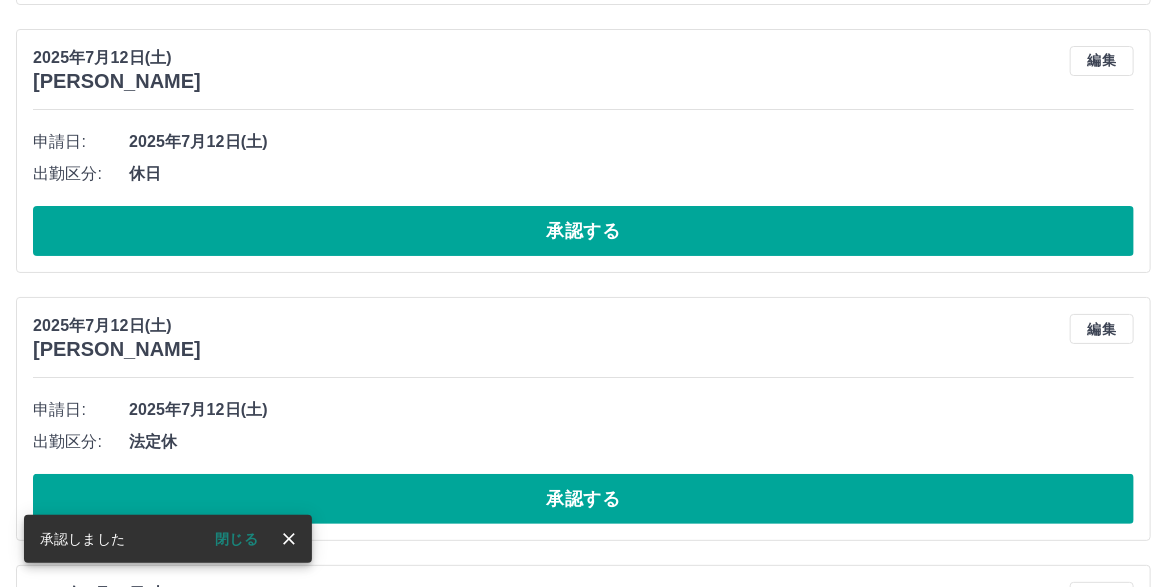 scroll, scrollTop: 2969, scrollLeft: 0, axis: vertical 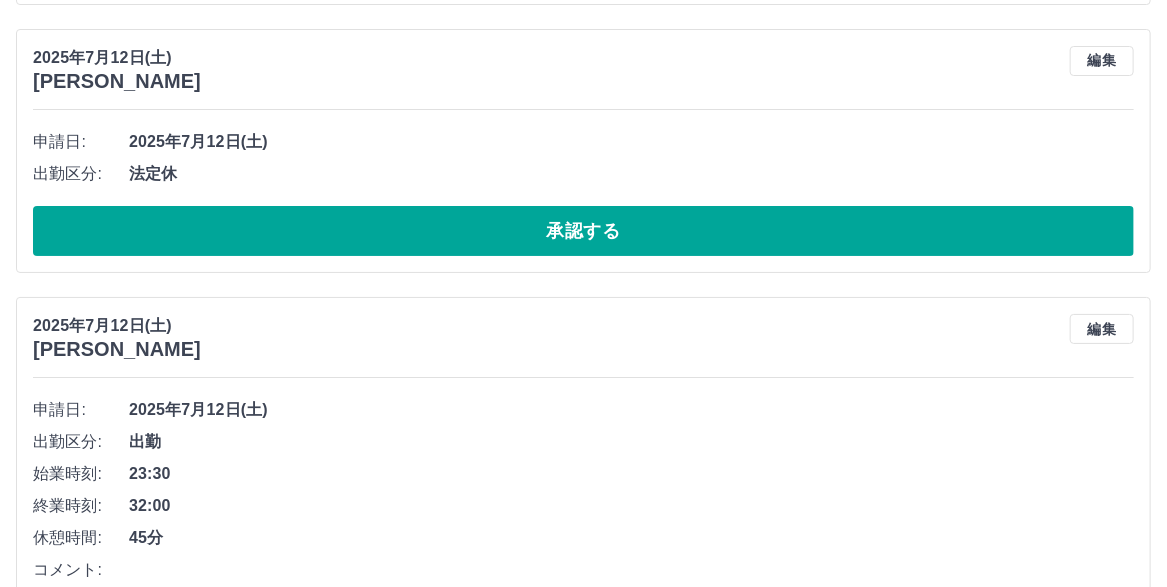 click on "承認する" at bounding box center (583, -37) 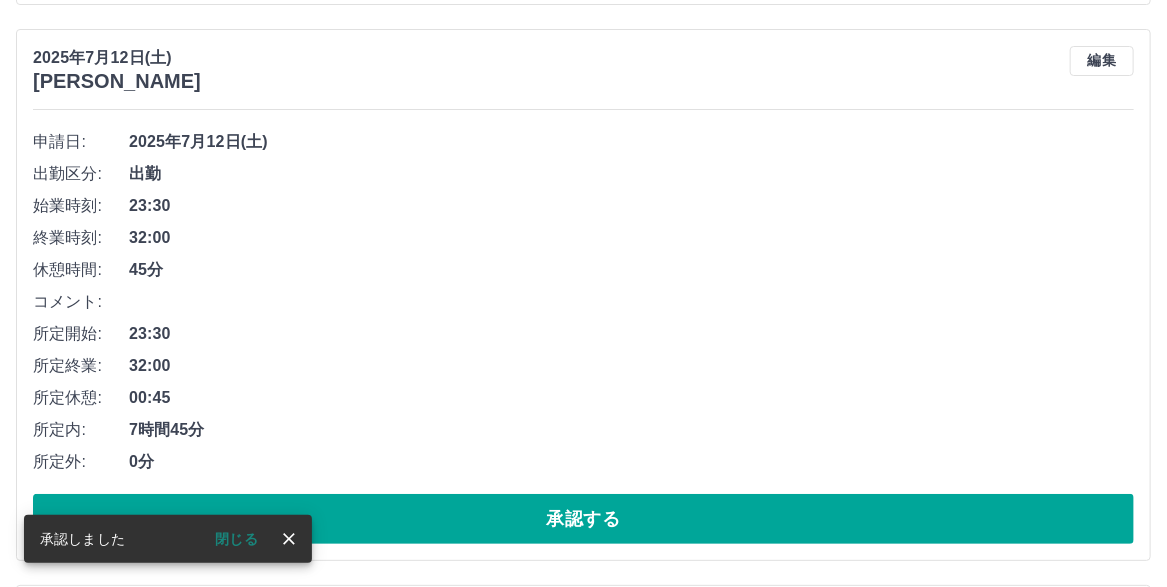 click on "承認する" at bounding box center (583, -37) 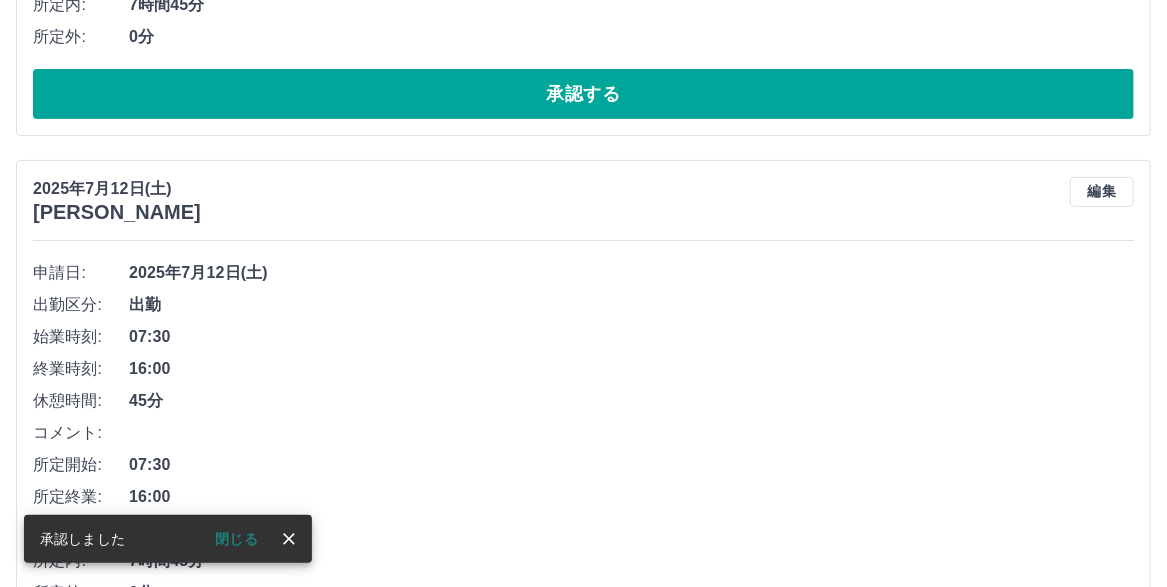scroll, scrollTop: 3169, scrollLeft: 0, axis: vertical 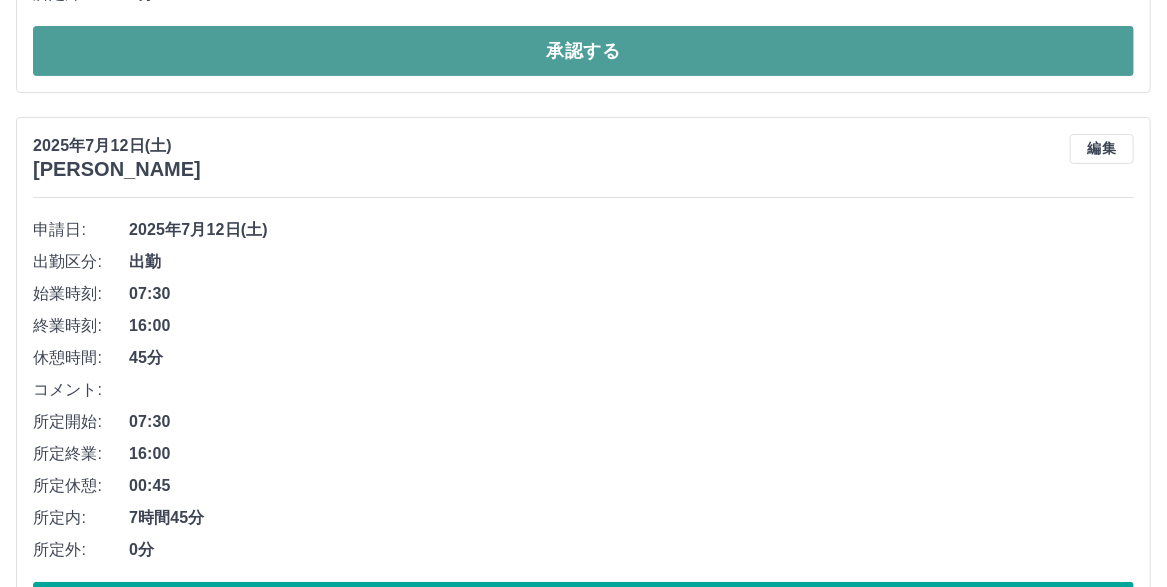 click on "承認する" at bounding box center (583, 51) 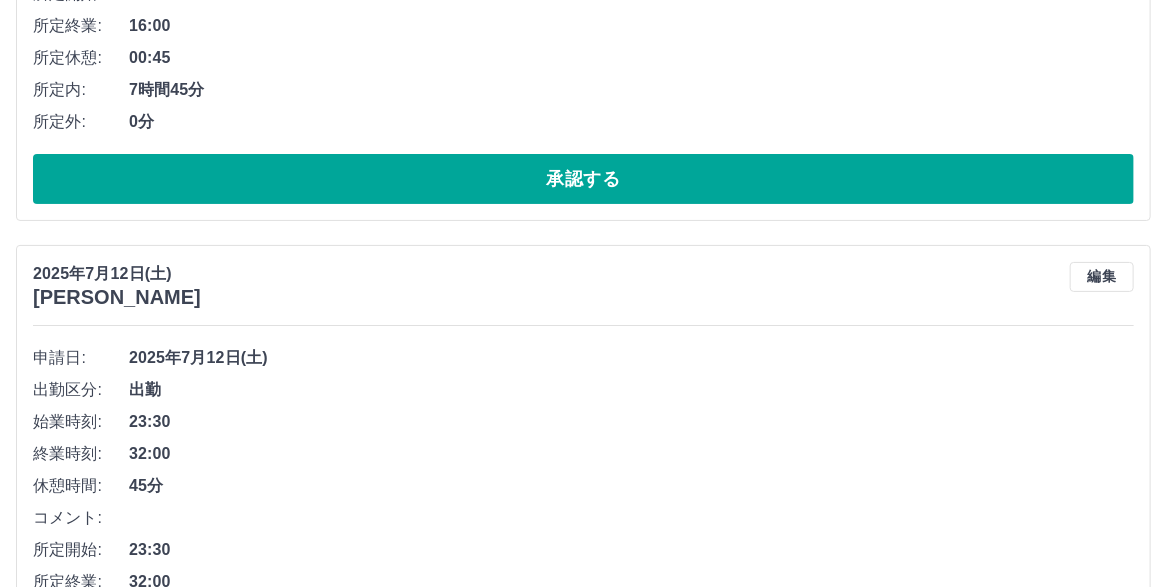 scroll, scrollTop: 3142, scrollLeft: 0, axis: vertical 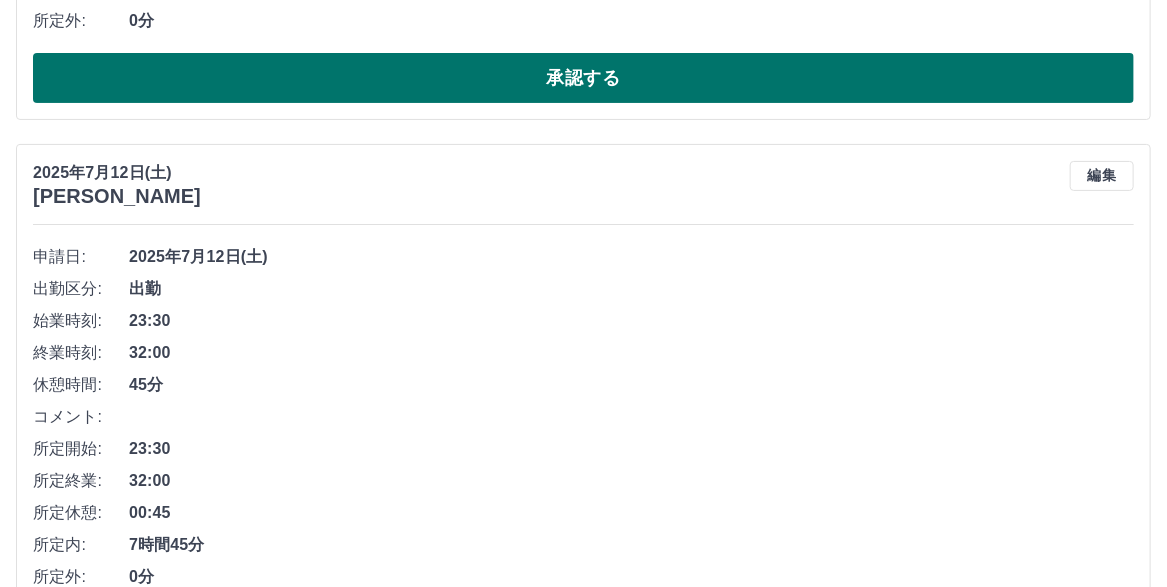 click on "承認する" at bounding box center (583, 78) 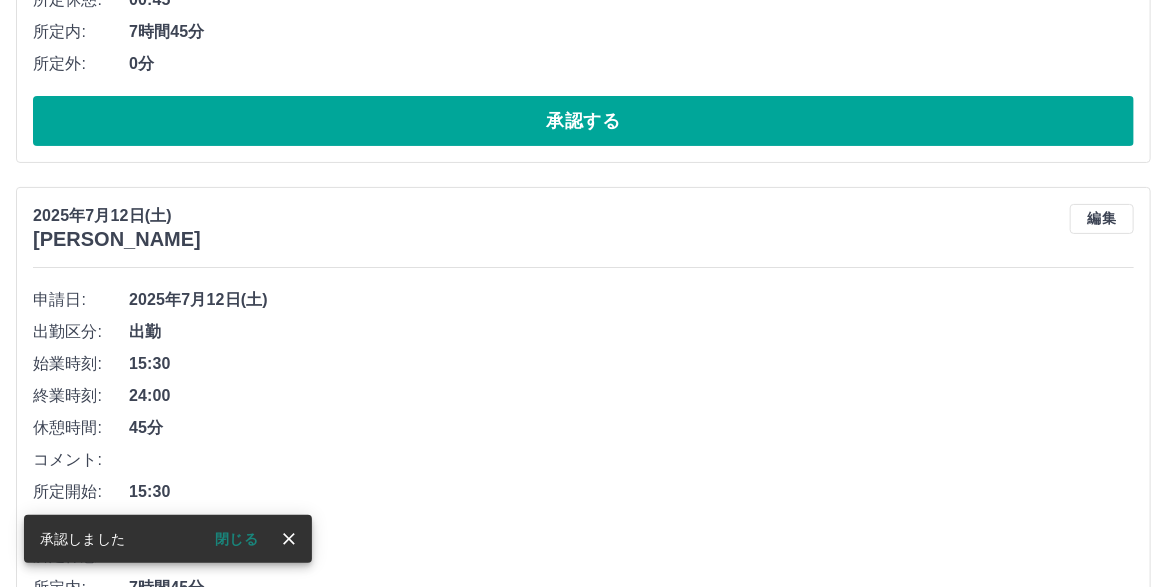 scroll, scrollTop: 3114, scrollLeft: 0, axis: vertical 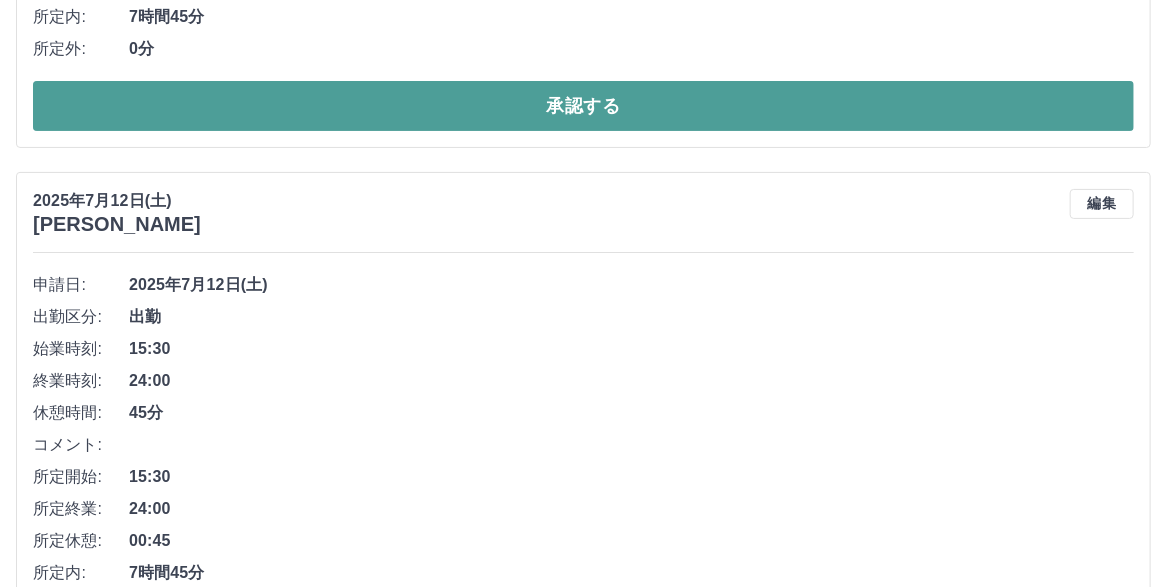 click on "承認する" at bounding box center (583, 106) 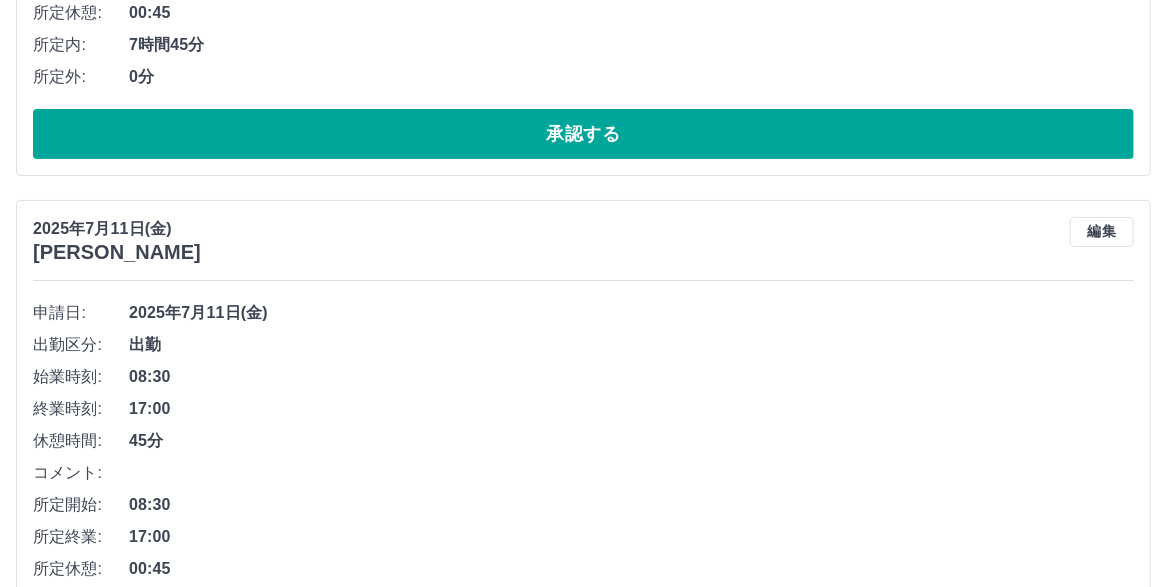 scroll, scrollTop: 3186, scrollLeft: 0, axis: vertical 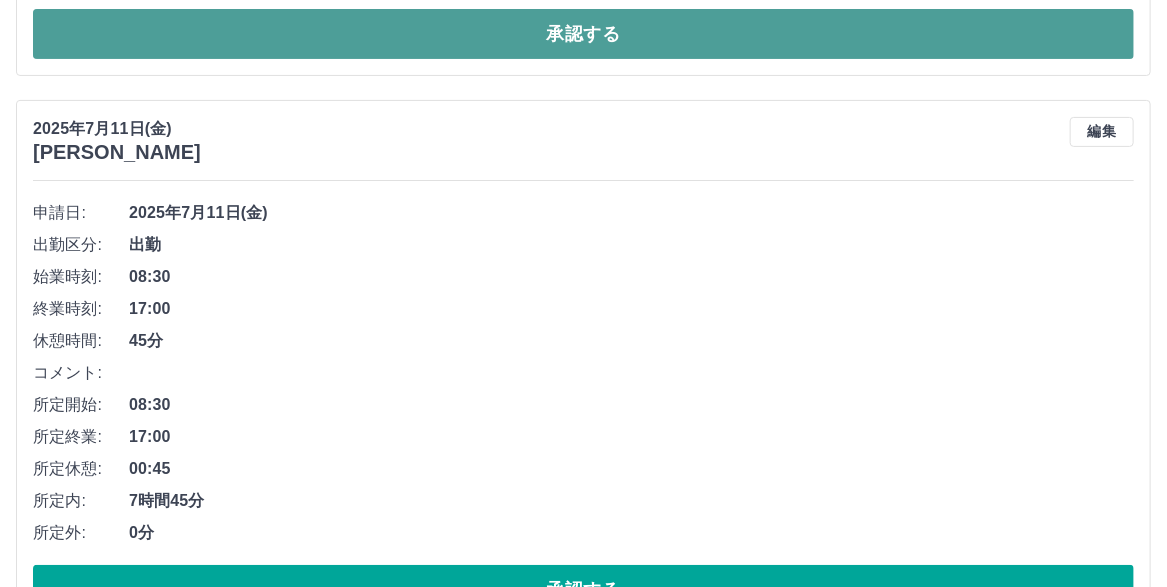 click on "承認する" at bounding box center [583, 34] 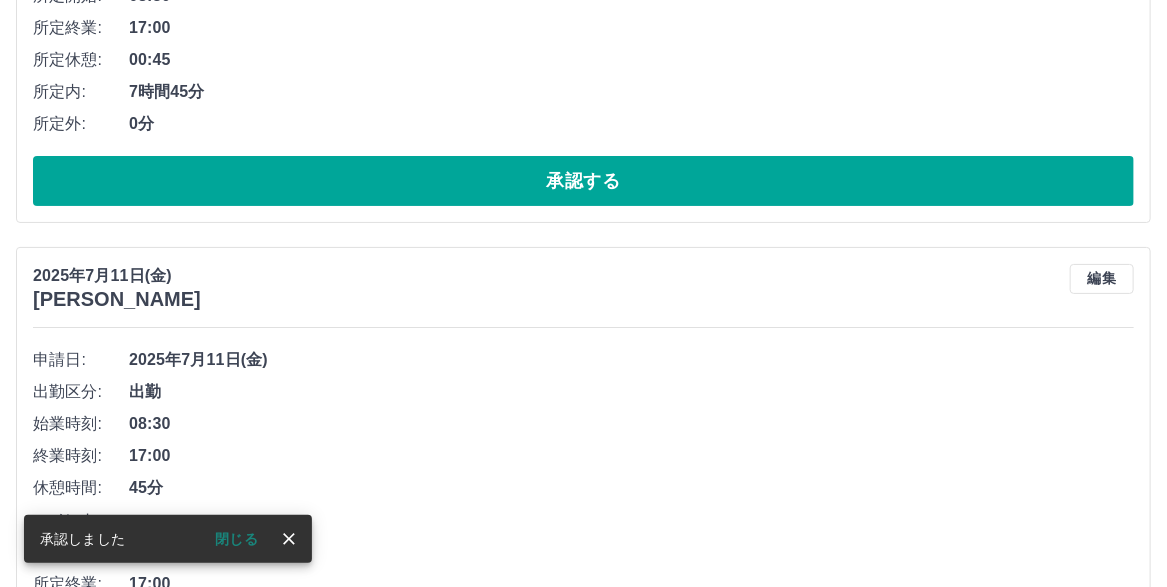 scroll, scrollTop: 3059, scrollLeft: 0, axis: vertical 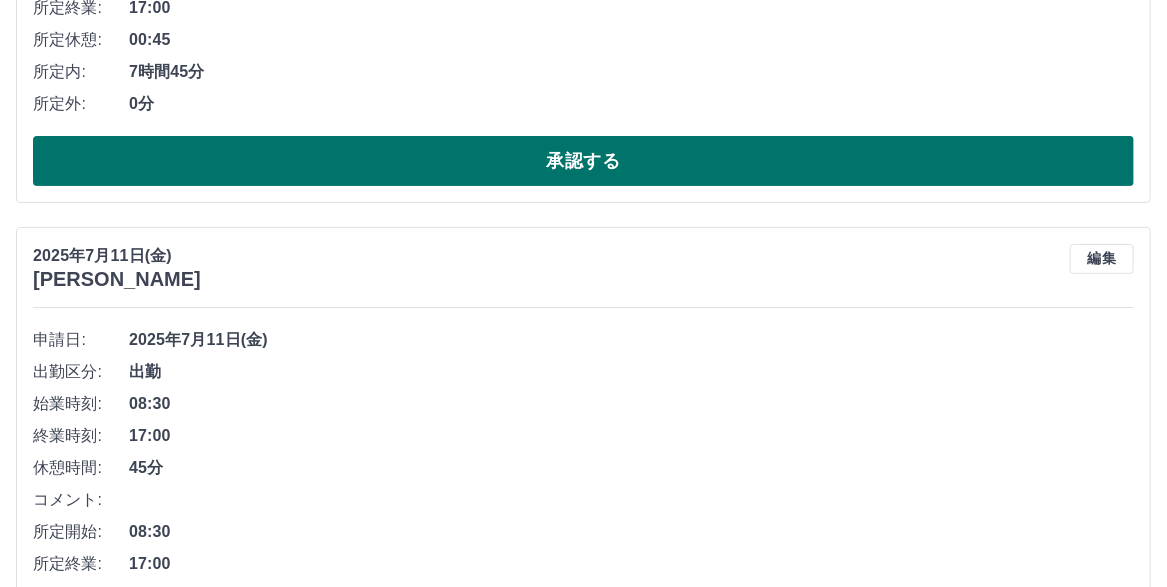 click on "承認する" at bounding box center [583, 161] 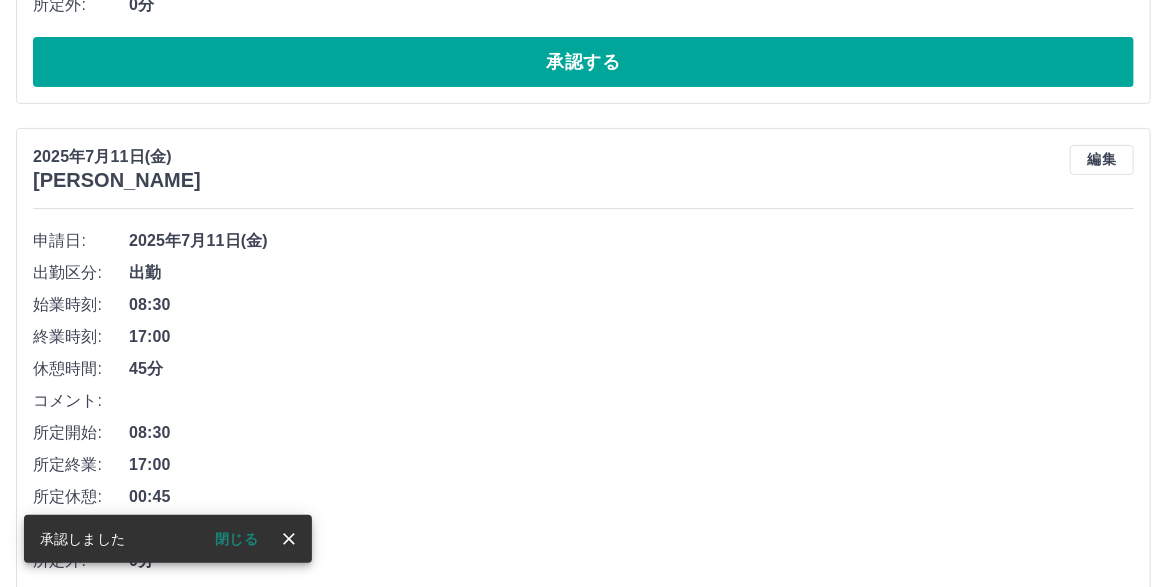 scroll, scrollTop: 3059, scrollLeft: 0, axis: vertical 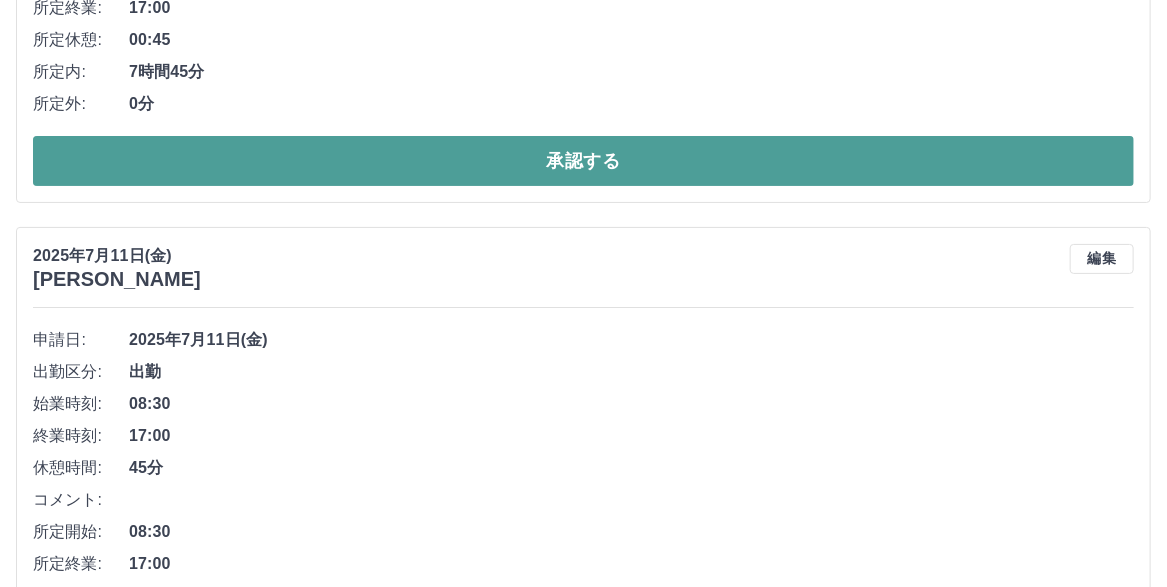 click on "承認する" at bounding box center [583, 161] 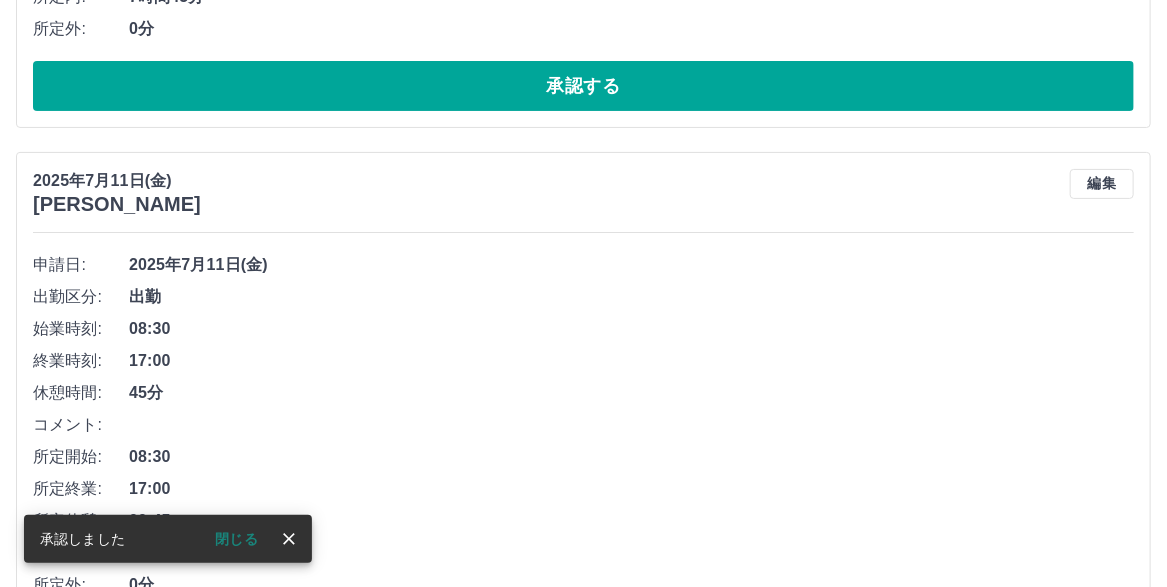 scroll, scrollTop: 3158, scrollLeft: 0, axis: vertical 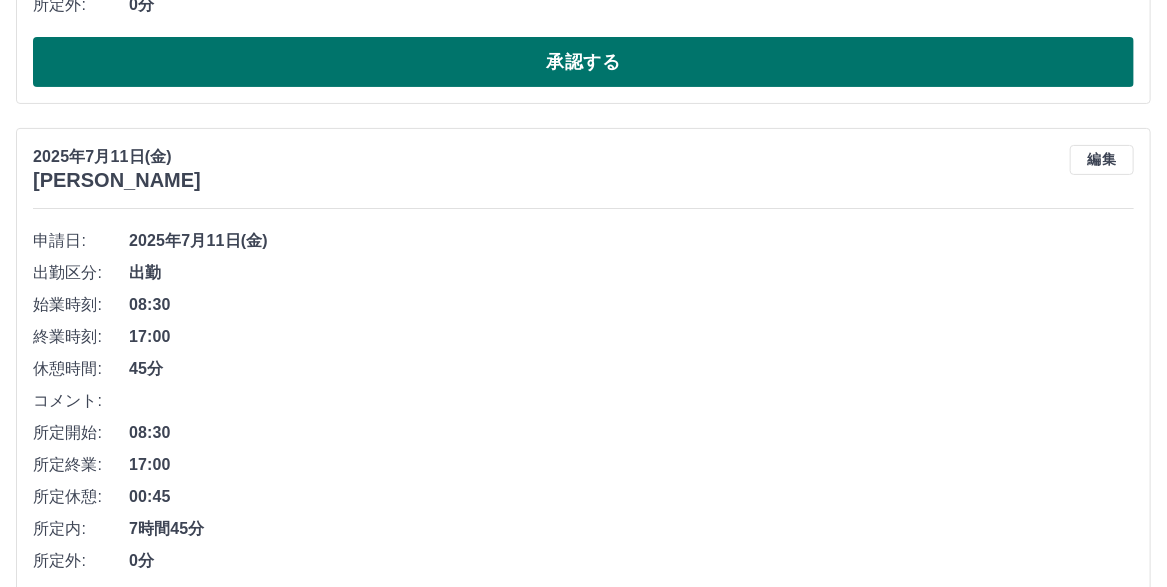 click on "承認する" at bounding box center [583, 62] 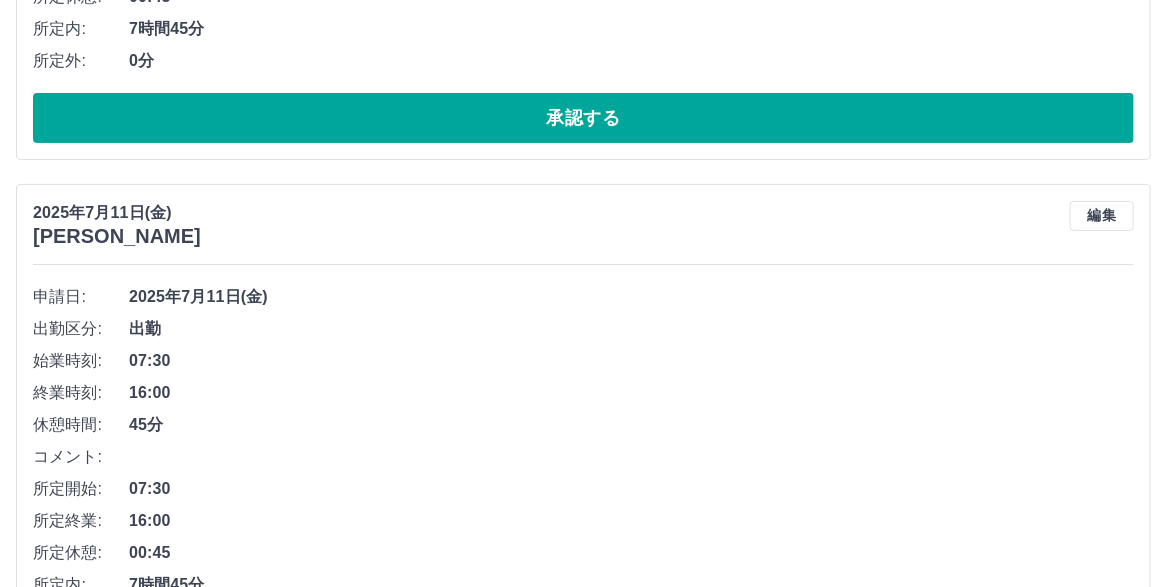 scroll, scrollTop: 3131, scrollLeft: 0, axis: vertical 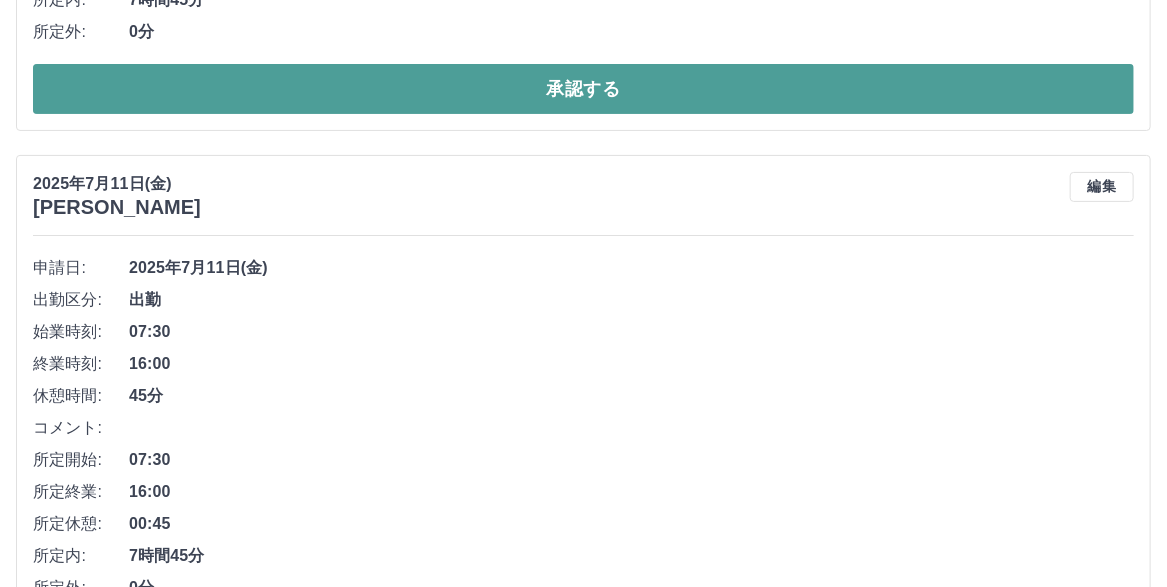 click on "承認する" at bounding box center (583, 89) 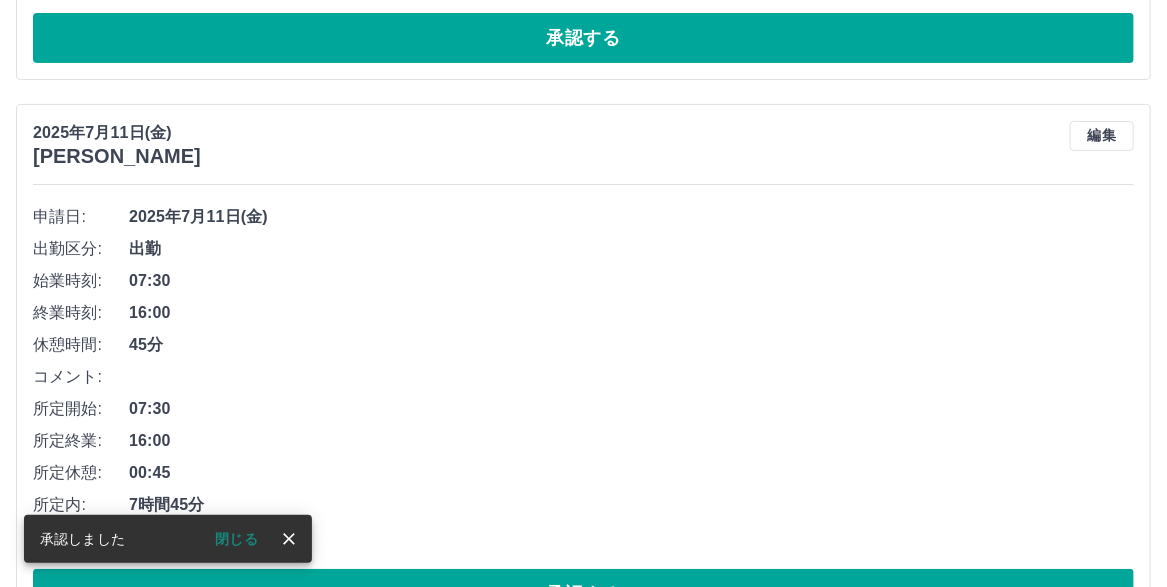 scroll, scrollTop: 3203, scrollLeft: 0, axis: vertical 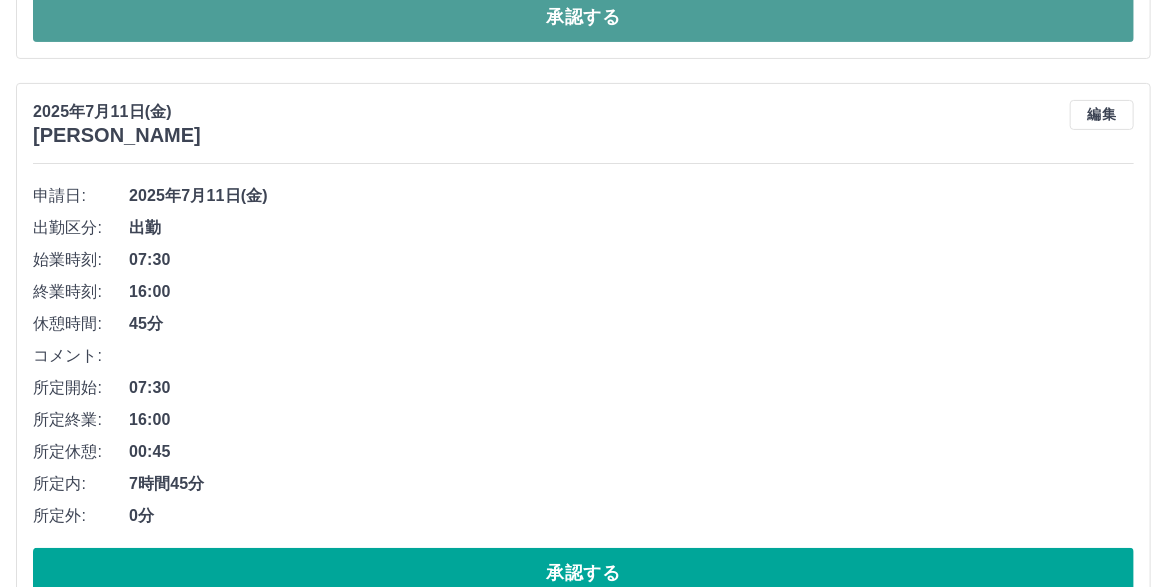 click on "承認する" at bounding box center (583, 17) 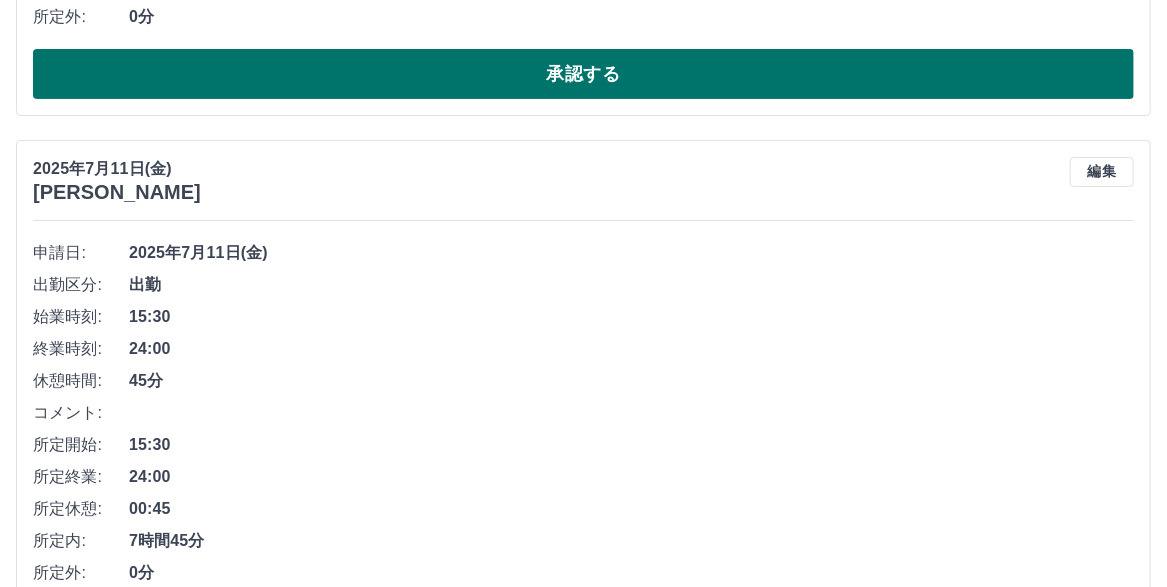 scroll, scrollTop: 3176, scrollLeft: 0, axis: vertical 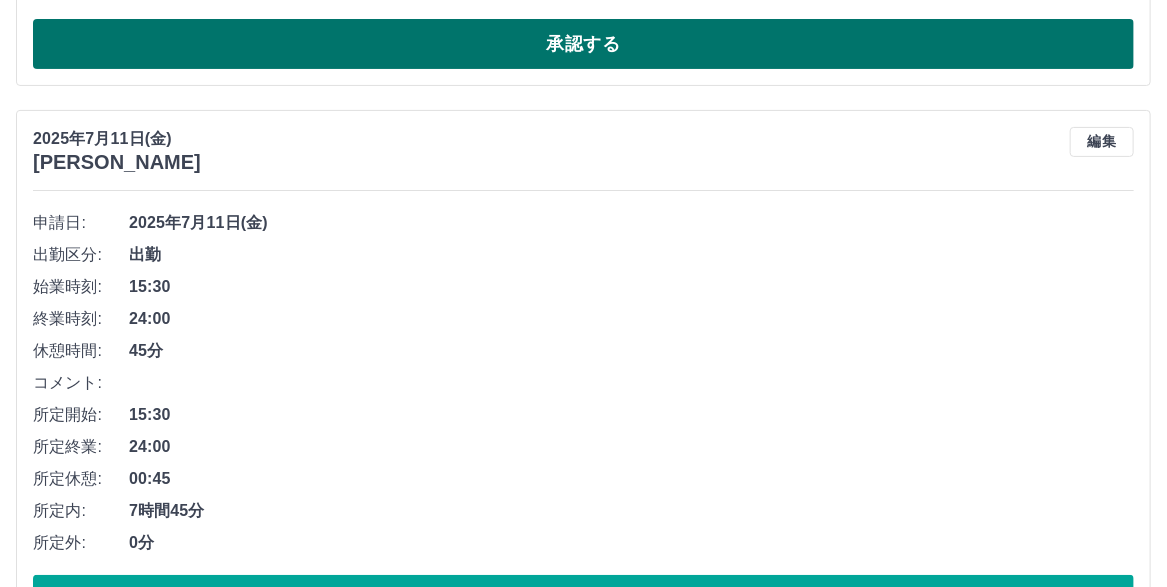 click on "承認する" at bounding box center [583, 44] 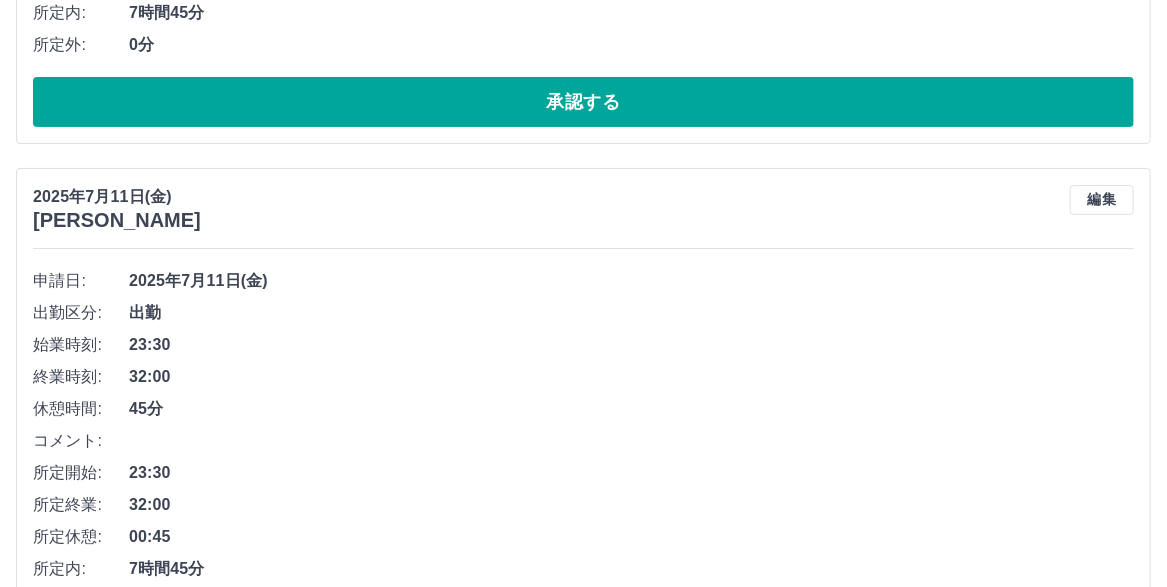 scroll, scrollTop: 3148, scrollLeft: 0, axis: vertical 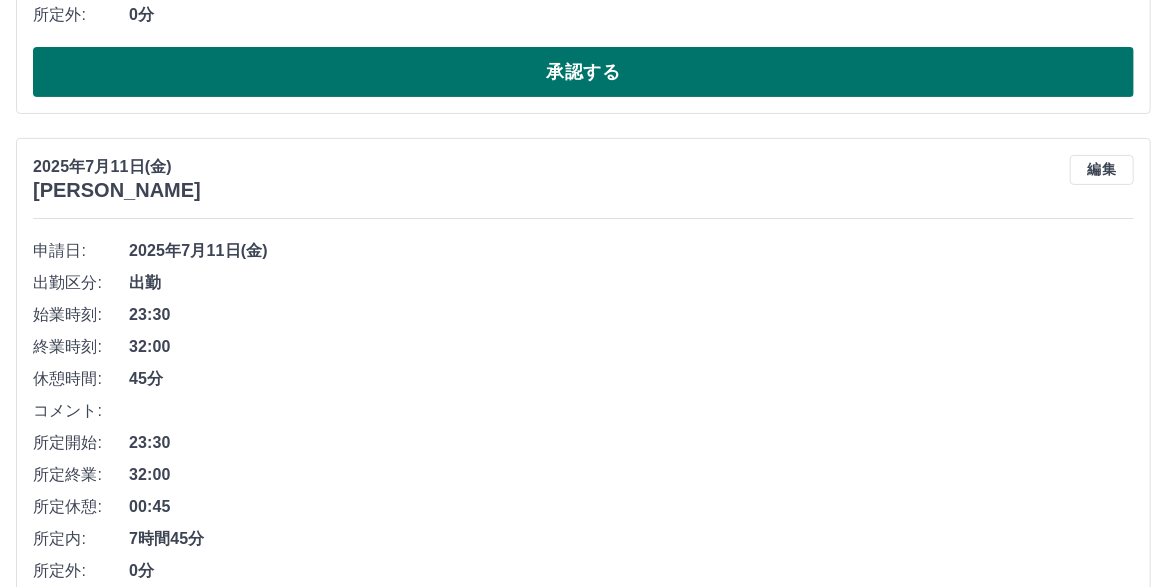 click on "承認する" at bounding box center (583, 72) 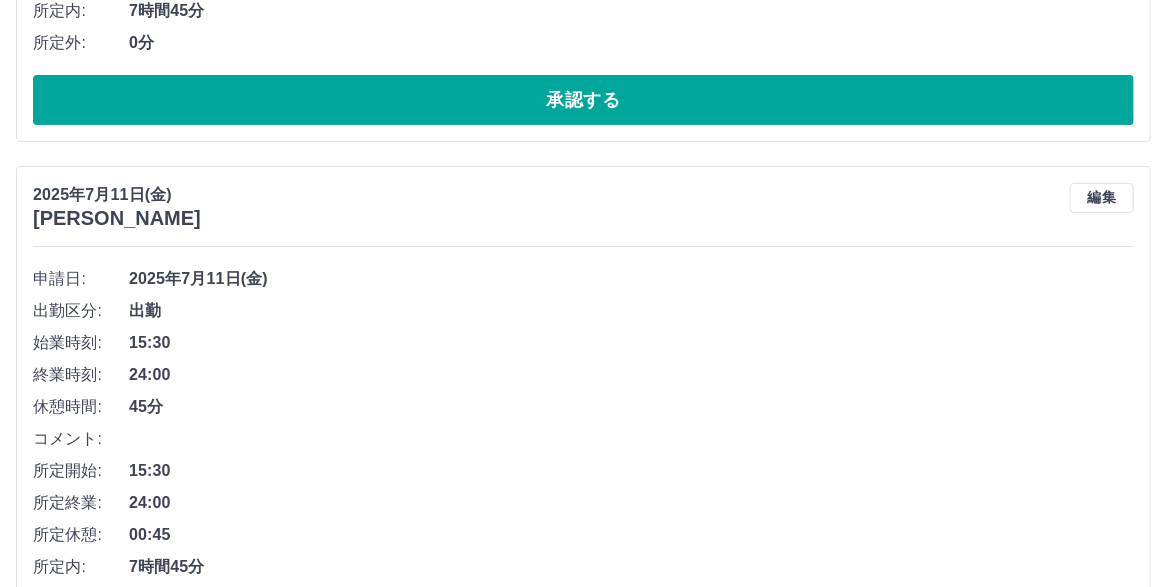 scroll, scrollTop: 3320, scrollLeft: 0, axis: vertical 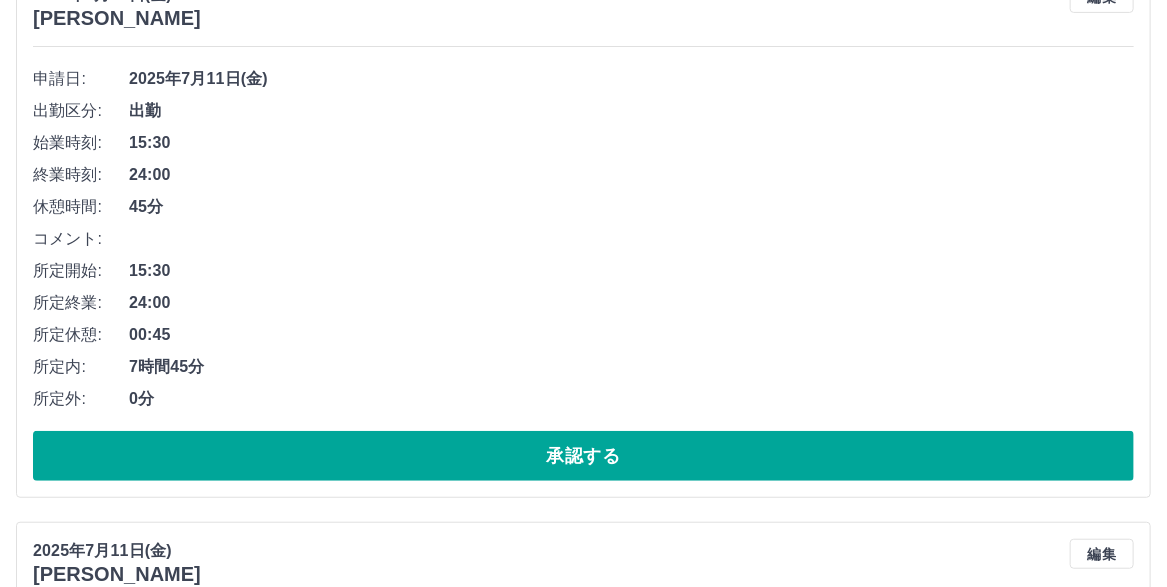 click on "承認する" at bounding box center (583, -100) 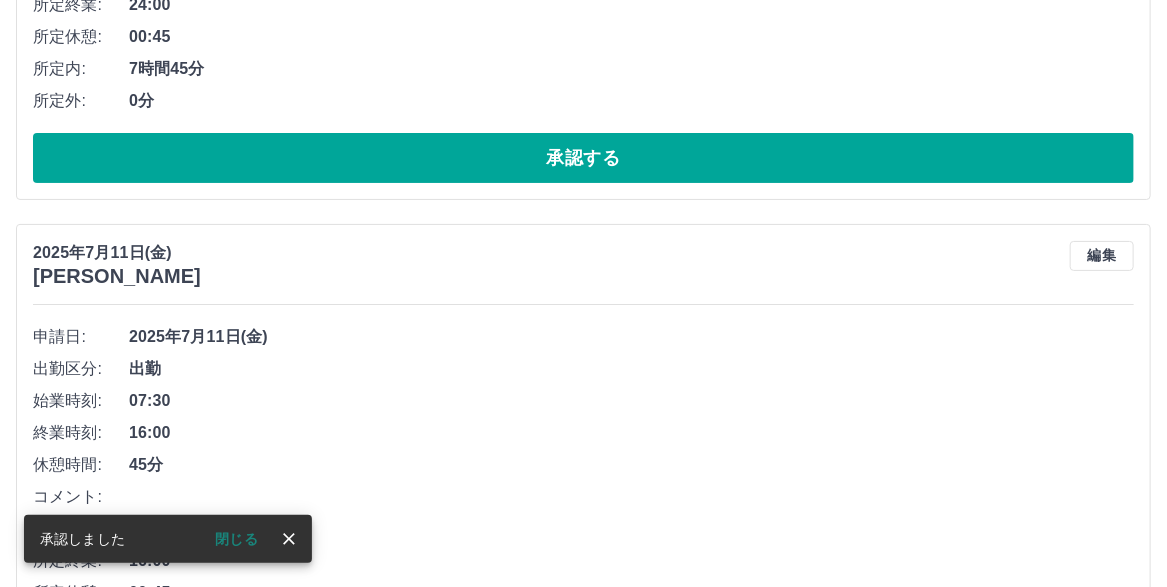 scroll, scrollTop: 3092, scrollLeft: 0, axis: vertical 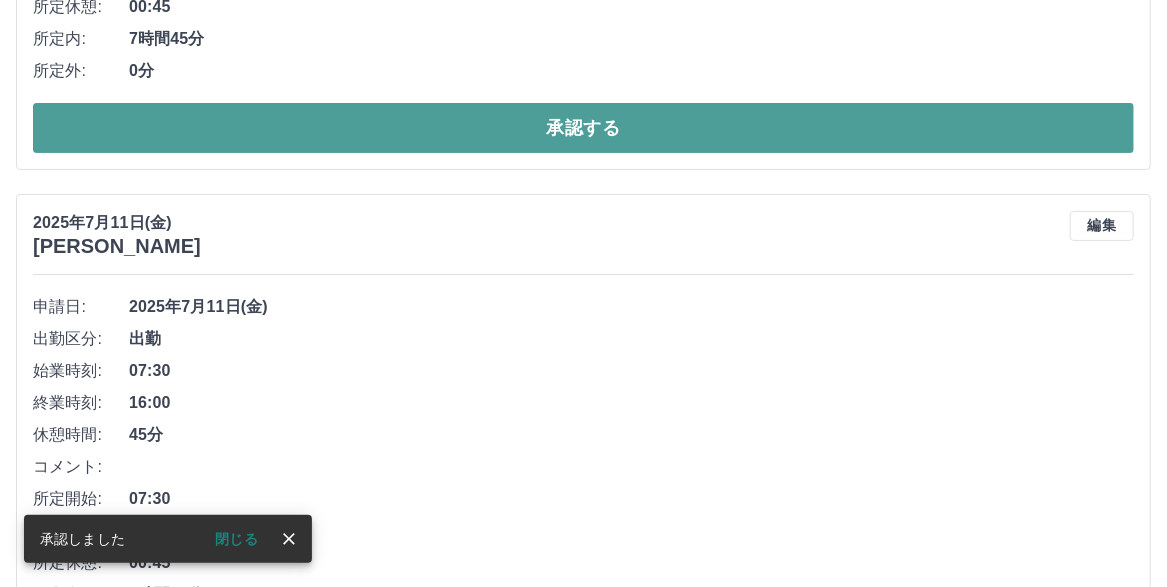 click on "承認する" at bounding box center (583, 128) 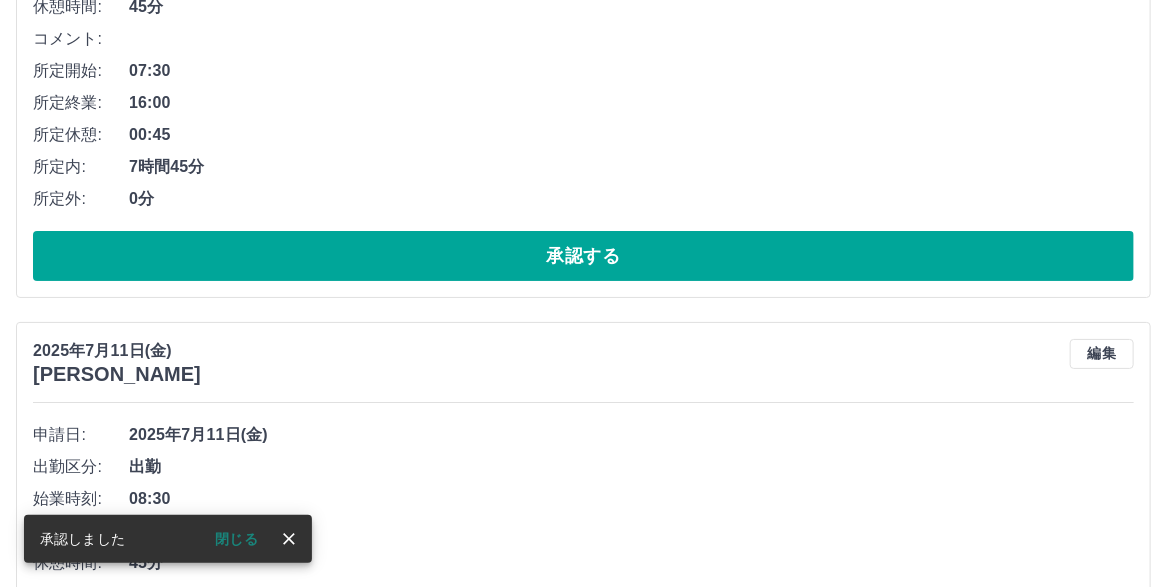 scroll, scrollTop: 3065, scrollLeft: 0, axis: vertical 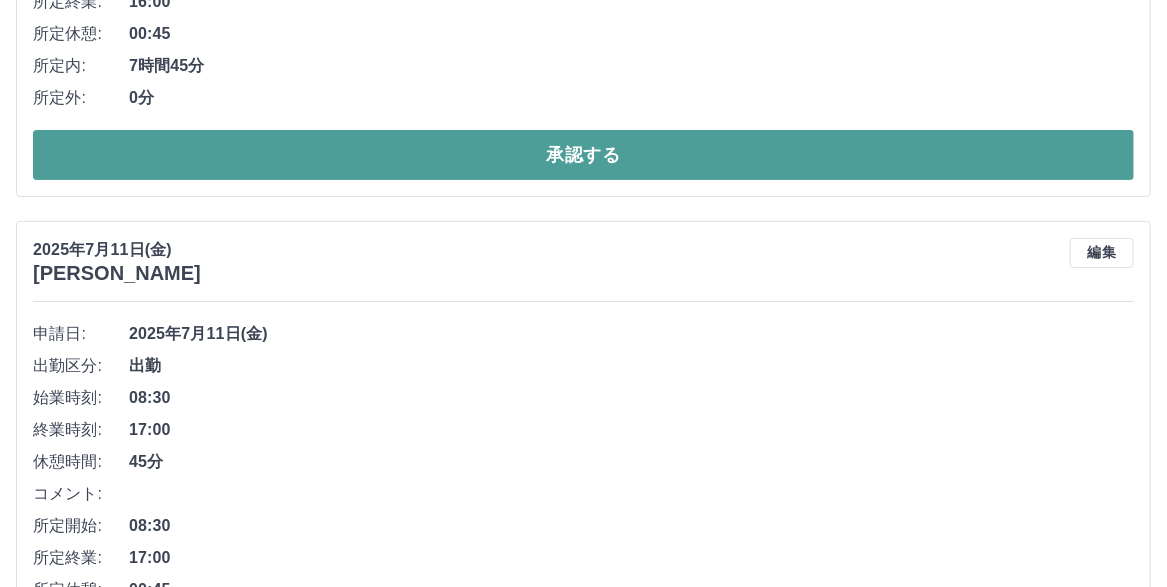 click on "承認する" at bounding box center [583, 155] 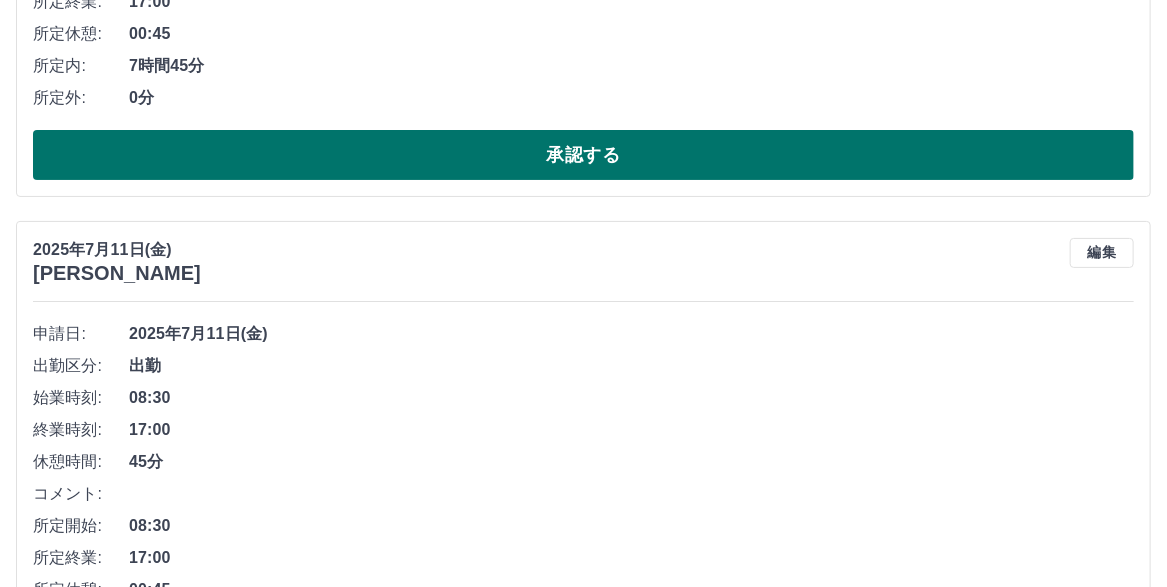 scroll, scrollTop: 3164, scrollLeft: 0, axis: vertical 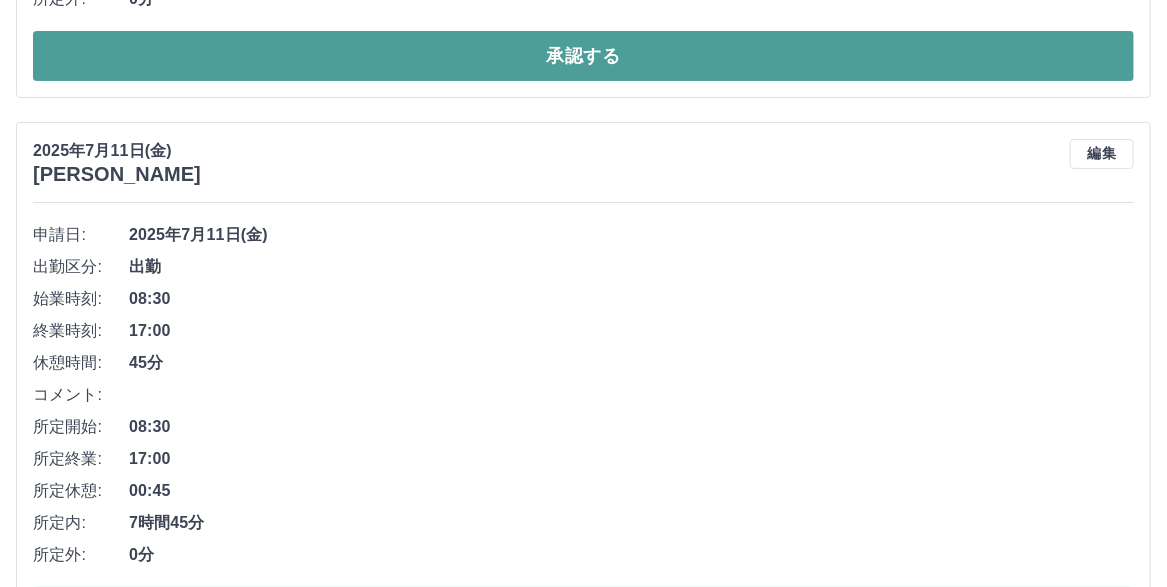 click on "承認する" at bounding box center [583, 56] 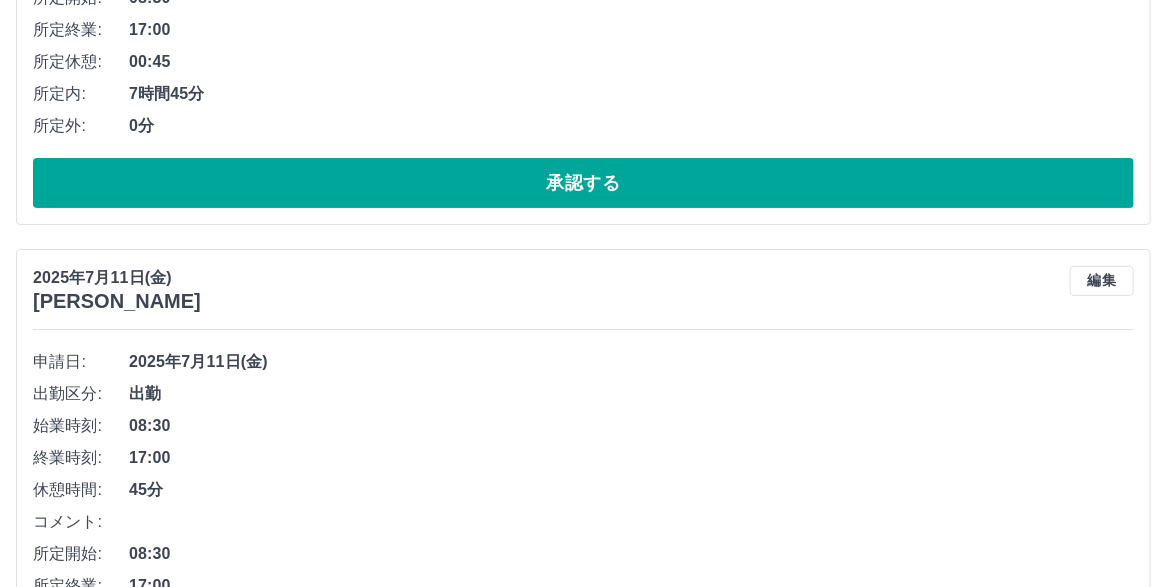scroll, scrollTop: 3137, scrollLeft: 0, axis: vertical 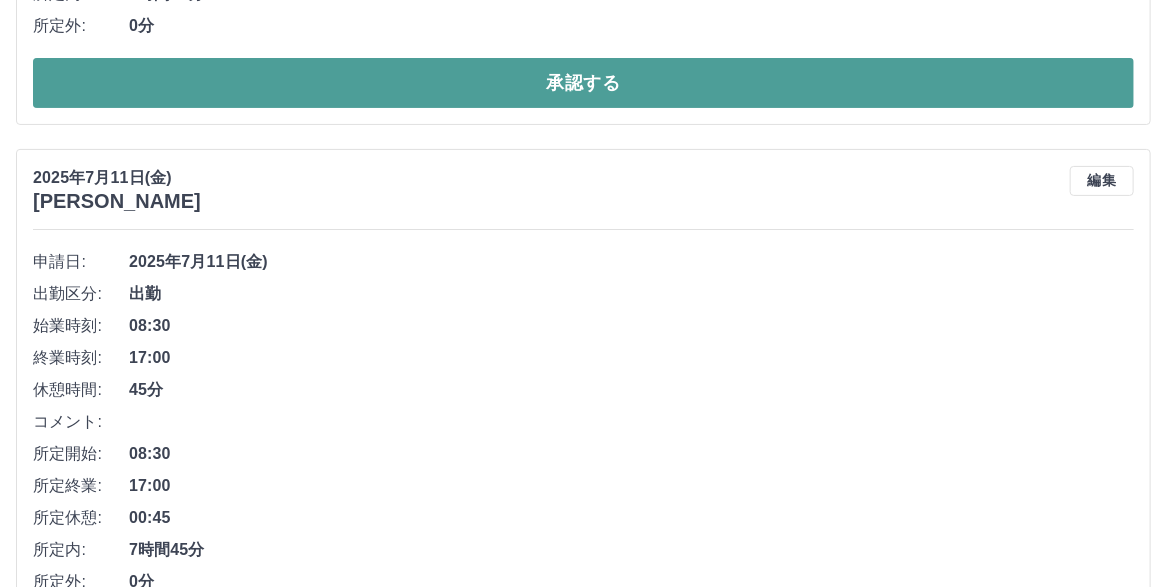 click on "承認する" at bounding box center [583, 83] 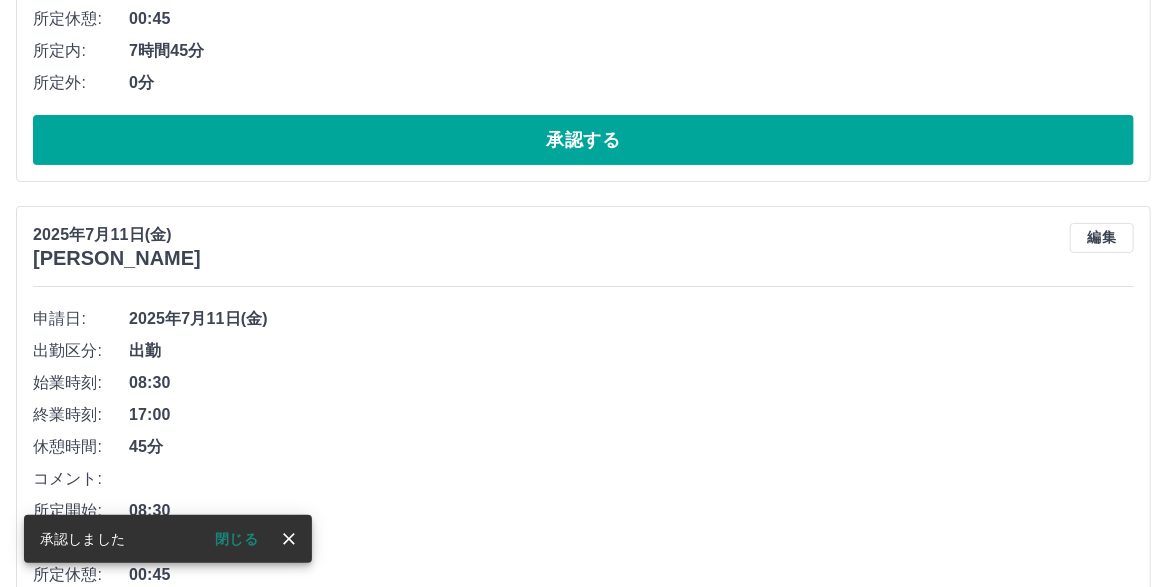 scroll, scrollTop: 3109, scrollLeft: 0, axis: vertical 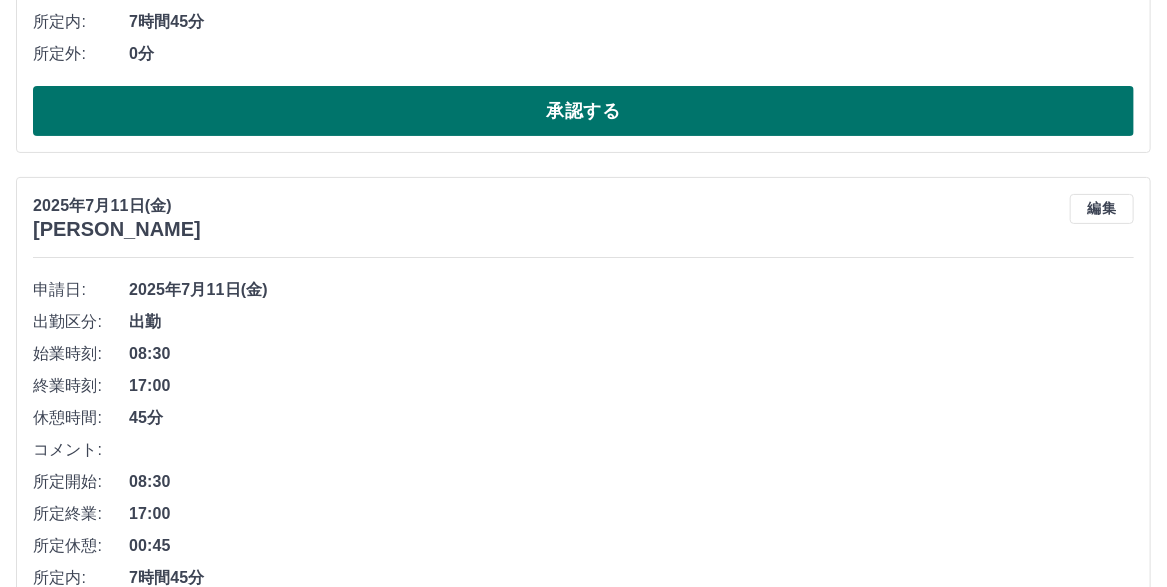 click on "承認する" at bounding box center [583, 111] 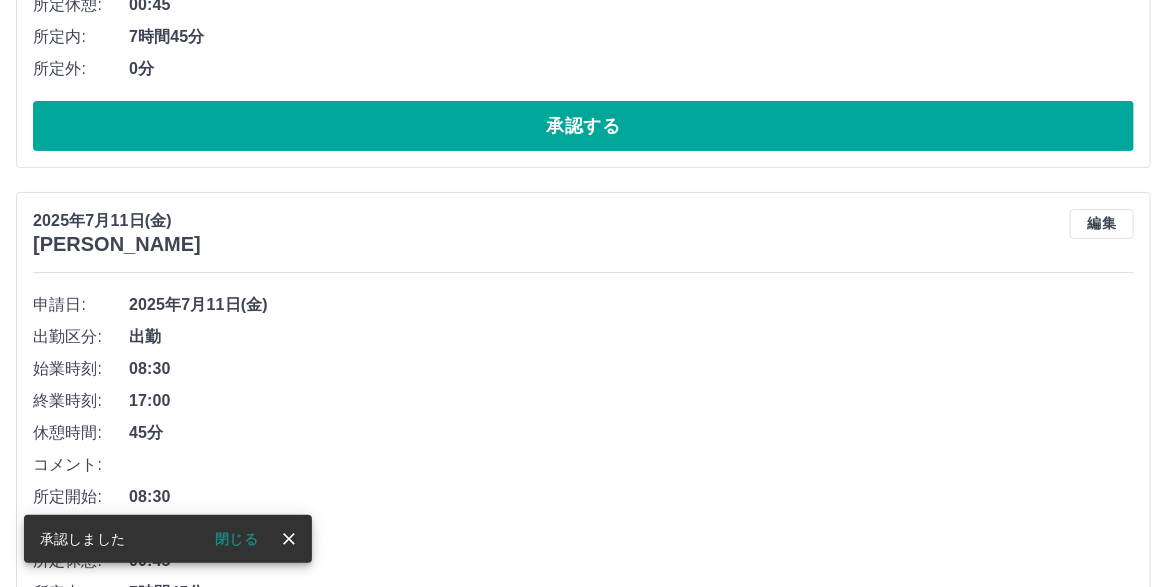 scroll, scrollTop: 3182, scrollLeft: 0, axis: vertical 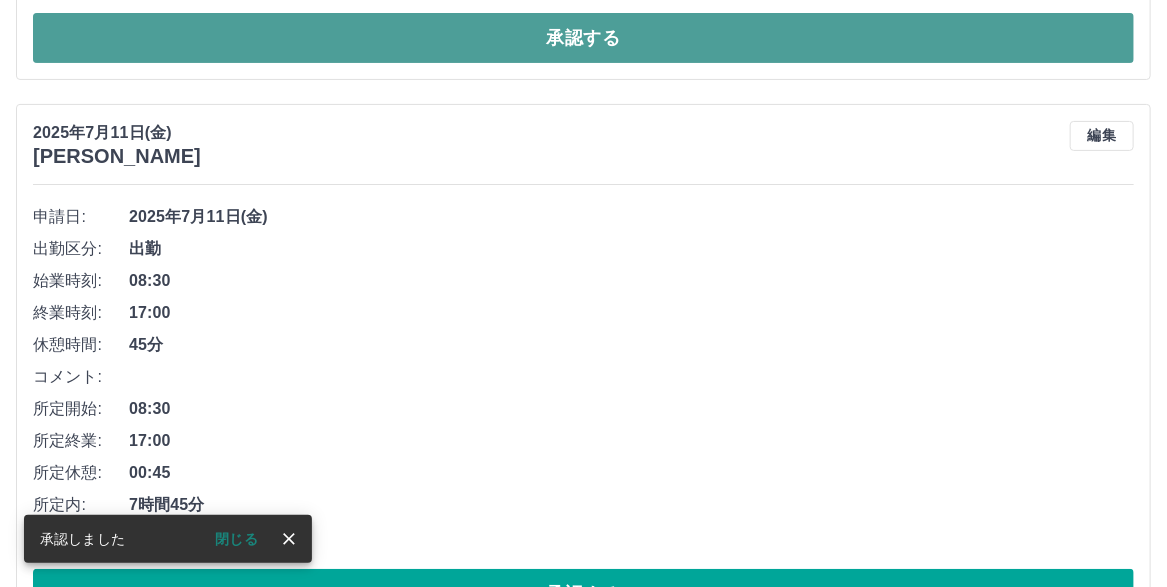 click on "承認する" at bounding box center [583, 38] 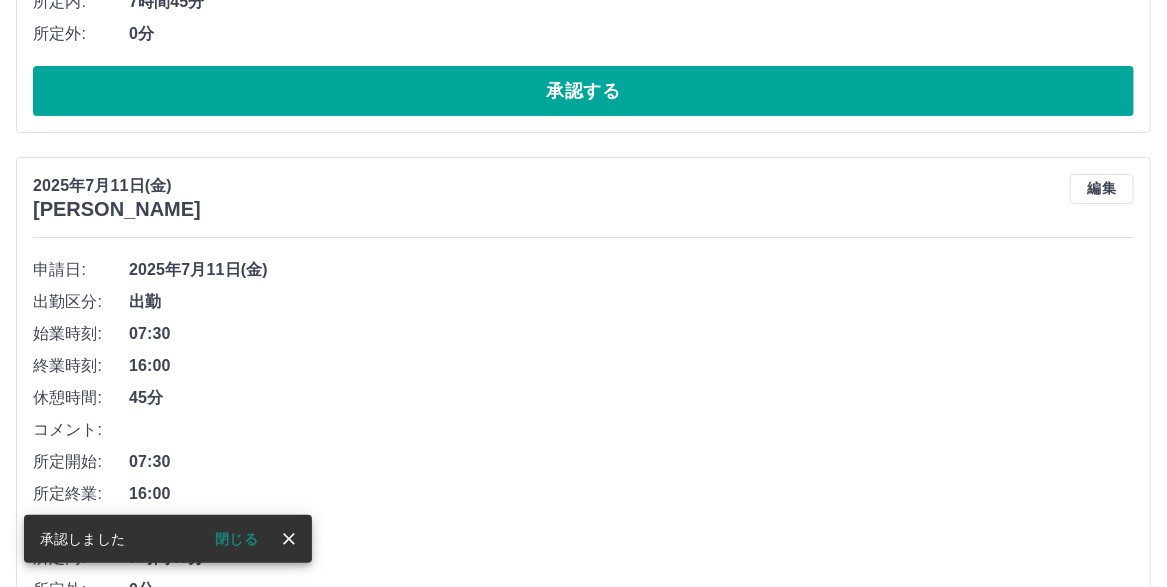 scroll, scrollTop: 3154, scrollLeft: 0, axis: vertical 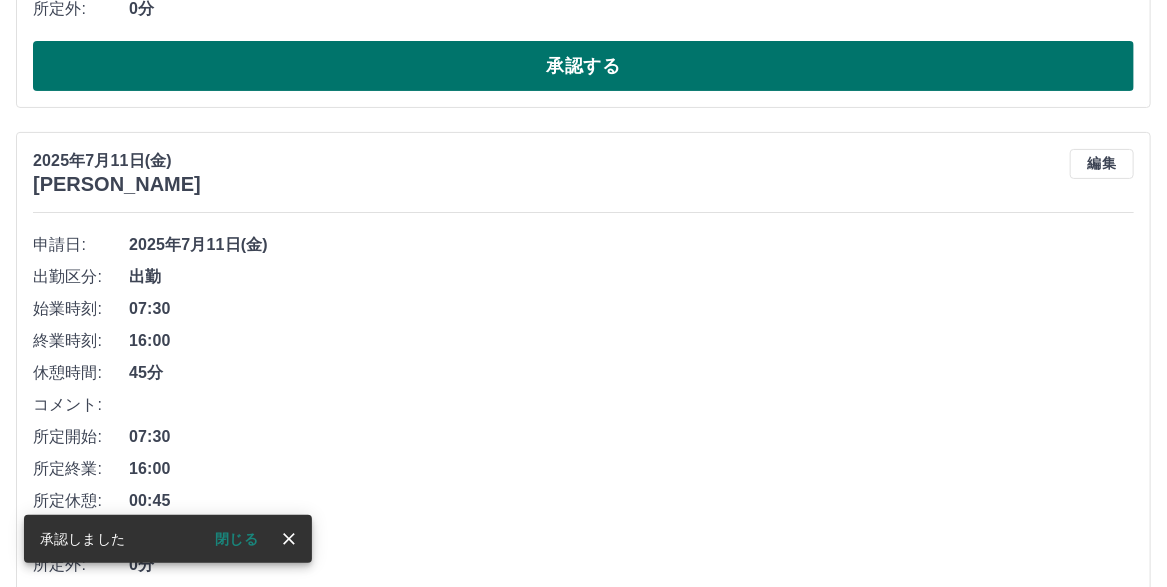 click on "承認する" at bounding box center [583, 66] 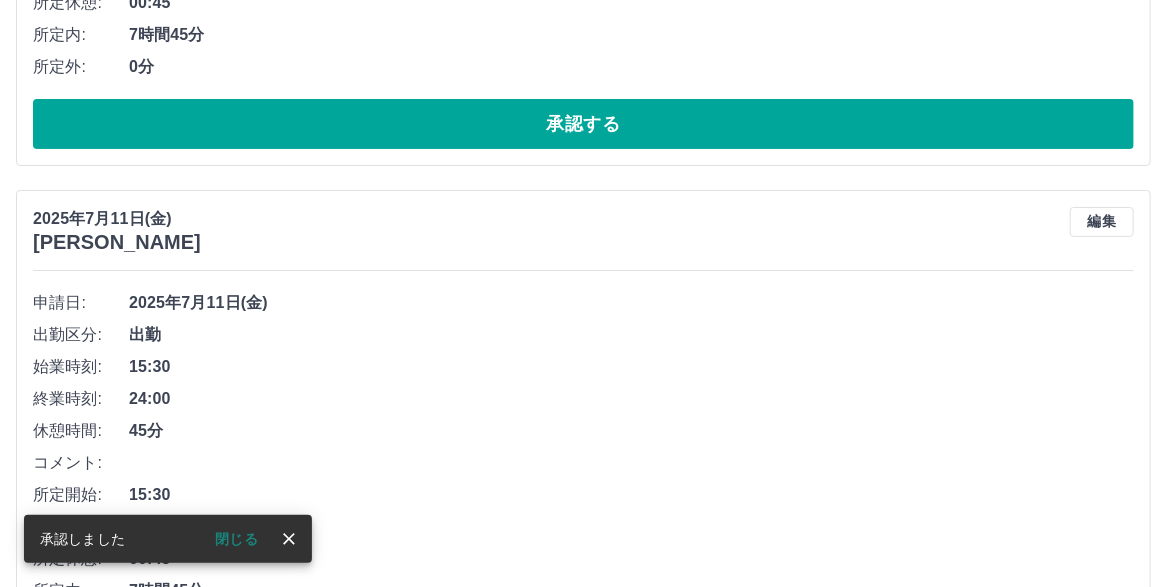 scroll, scrollTop: 3126, scrollLeft: 0, axis: vertical 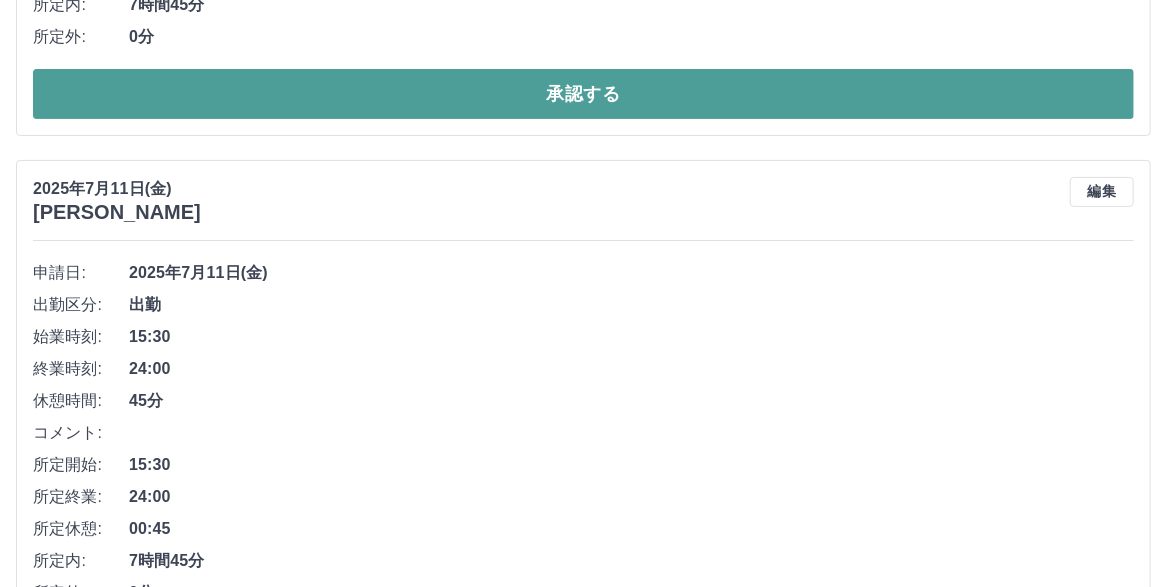 click on "承認する" at bounding box center [583, 94] 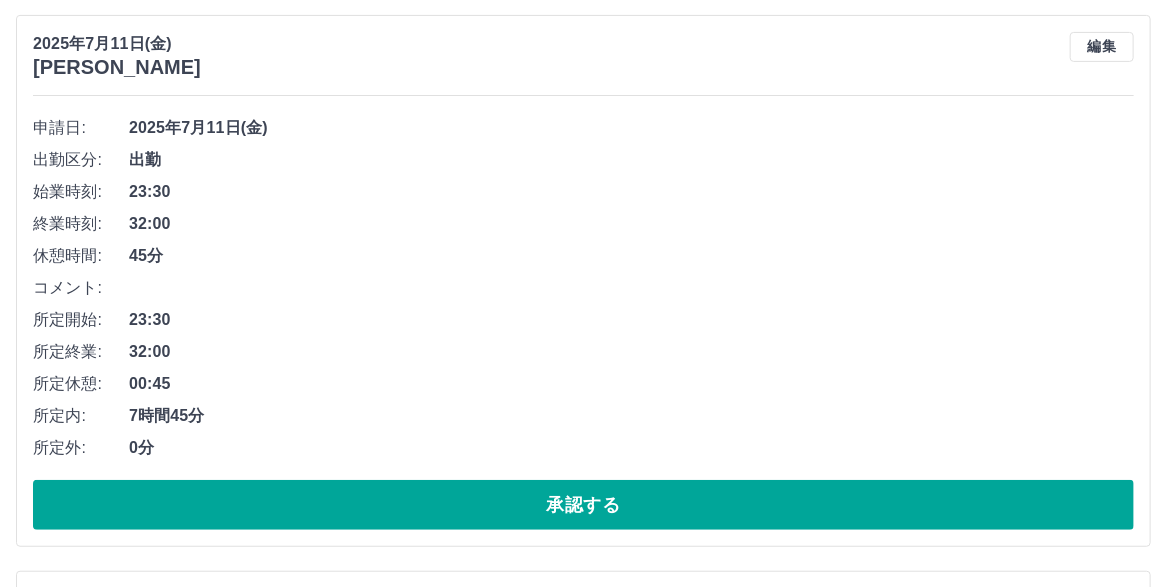 scroll, scrollTop: 3299, scrollLeft: 0, axis: vertical 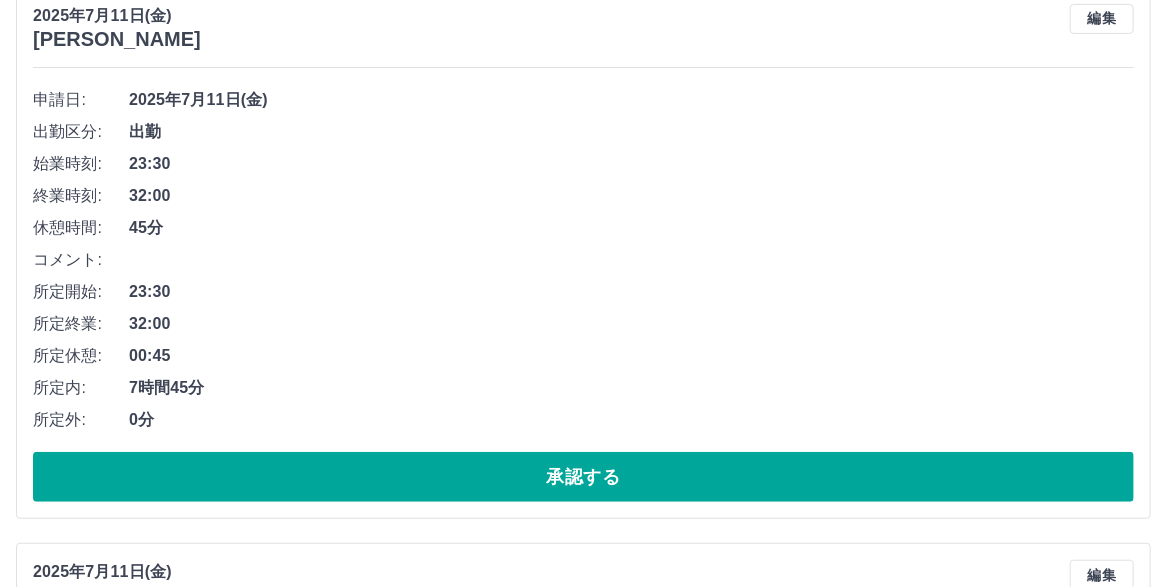 click on "承認する" at bounding box center [583, -79] 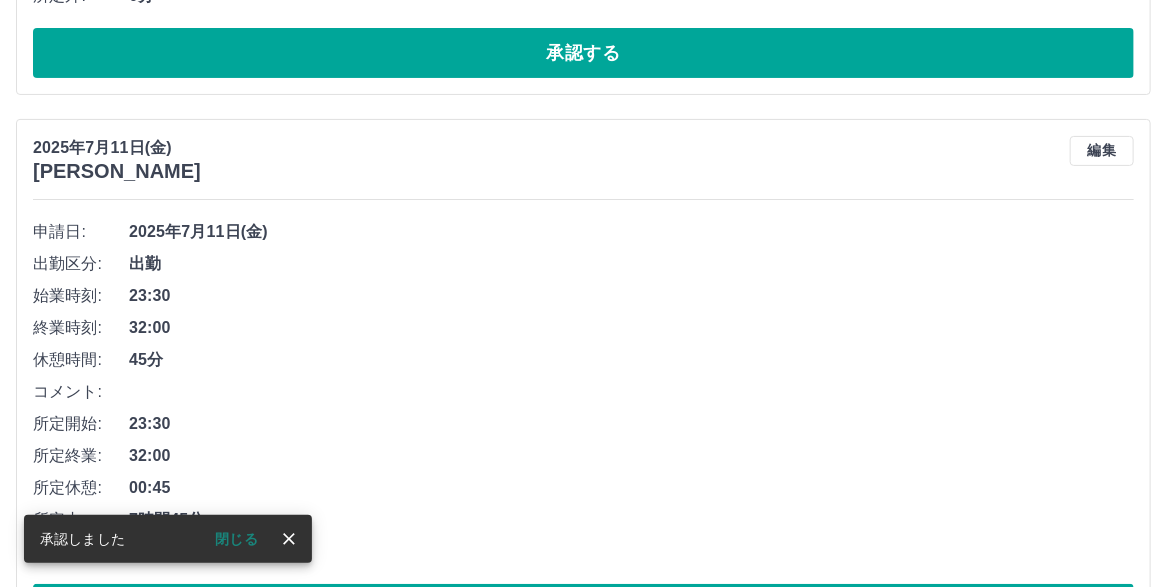 scroll, scrollTop: 3171, scrollLeft: 0, axis: vertical 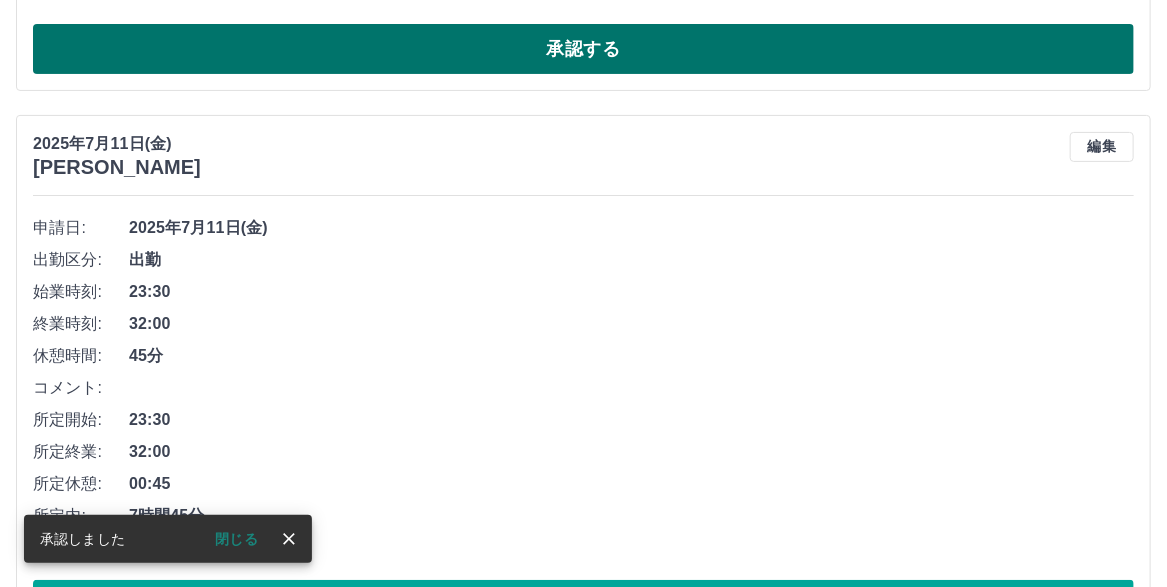 click on "承認する" at bounding box center (583, 49) 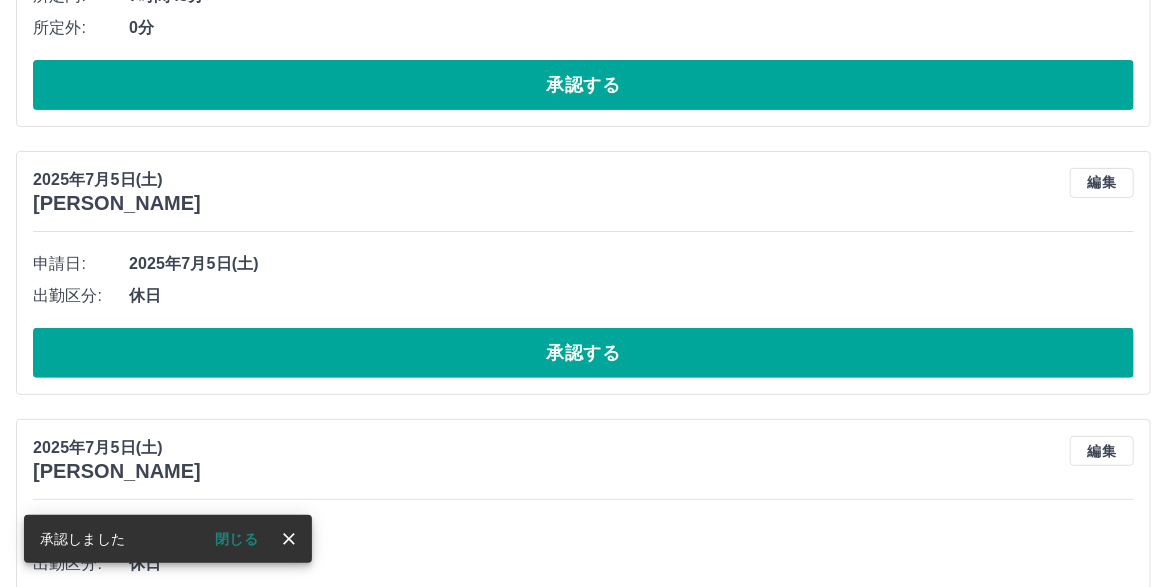 scroll, scrollTop: 3143, scrollLeft: 0, axis: vertical 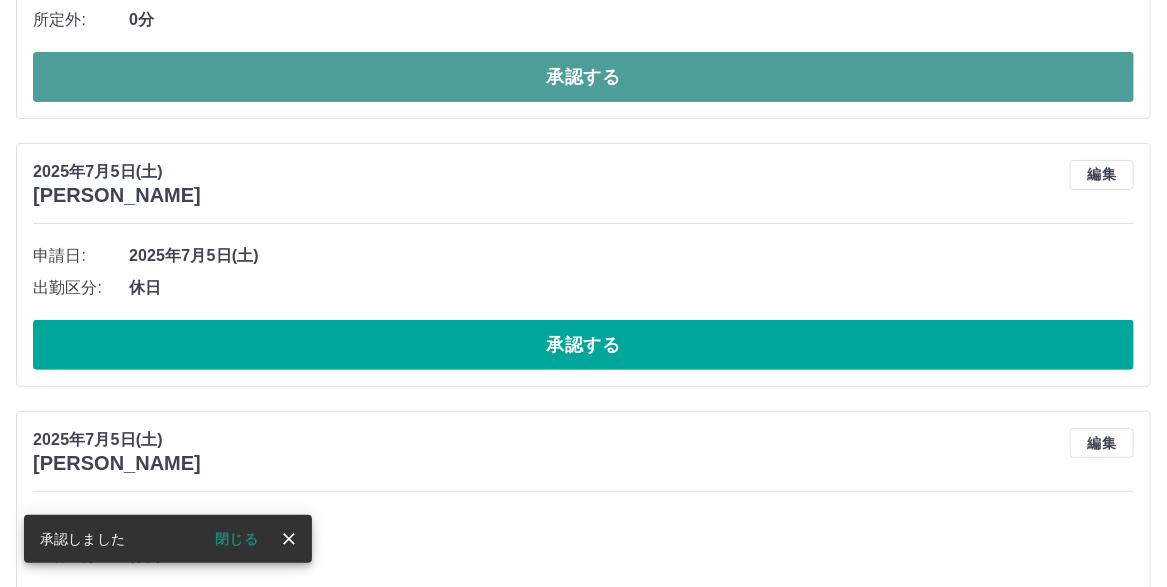 click on "承認する" at bounding box center (583, 77) 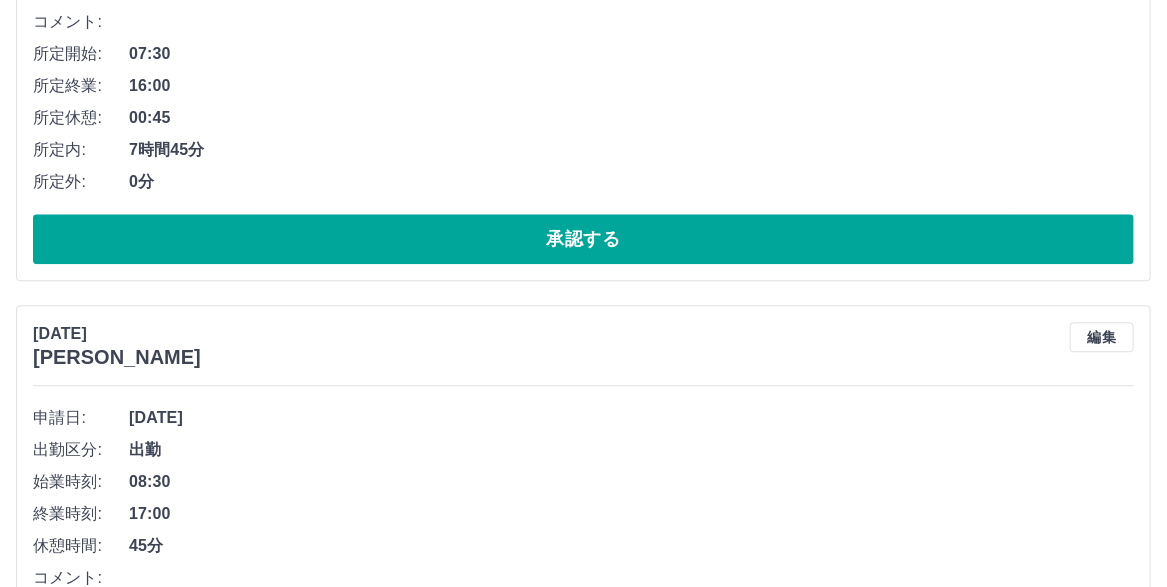 scroll, scrollTop: 1315, scrollLeft: 0, axis: vertical 